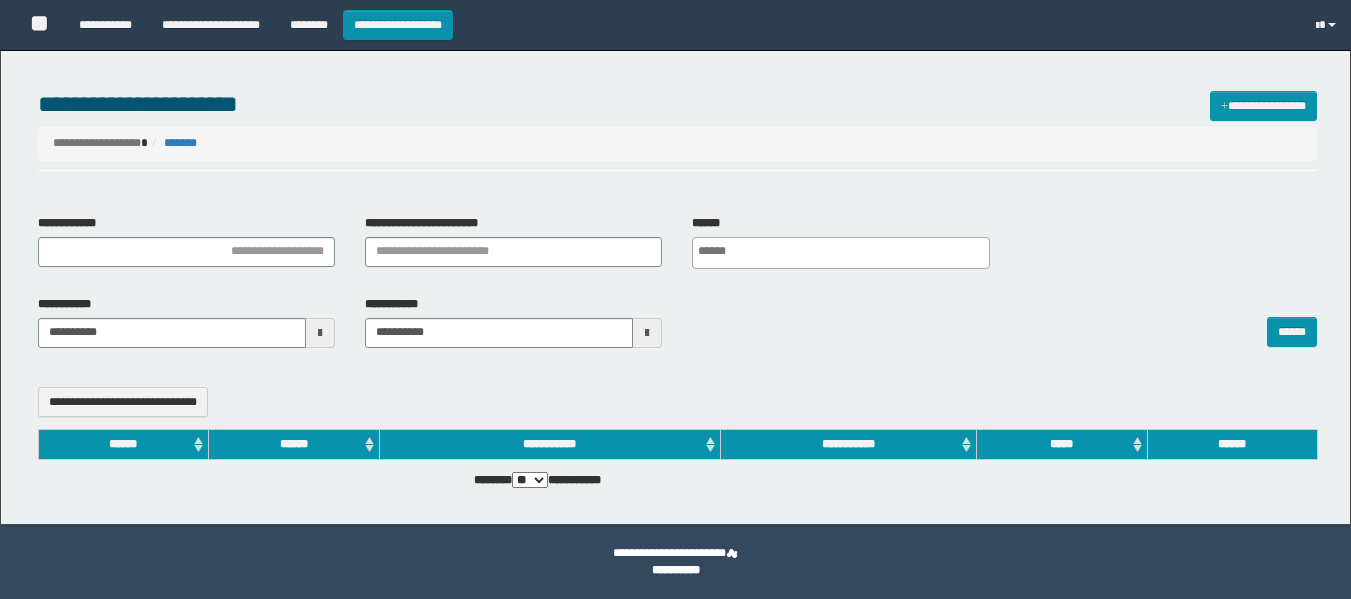 select 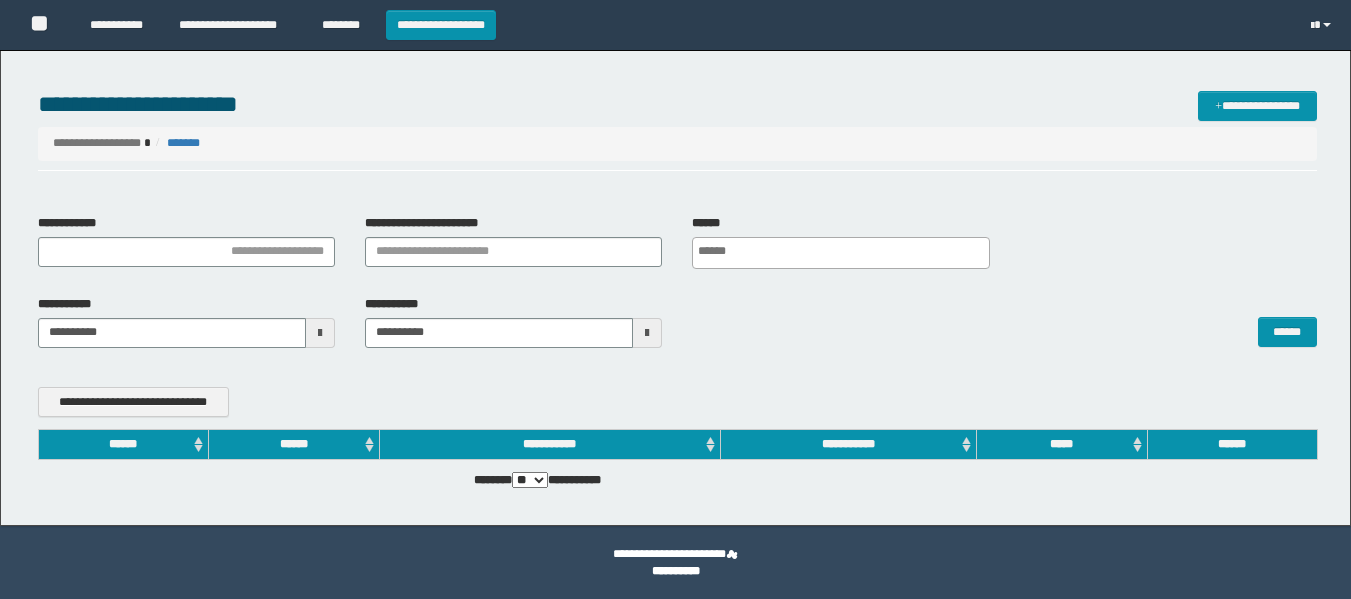 scroll, scrollTop: 0, scrollLeft: 0, axis: both 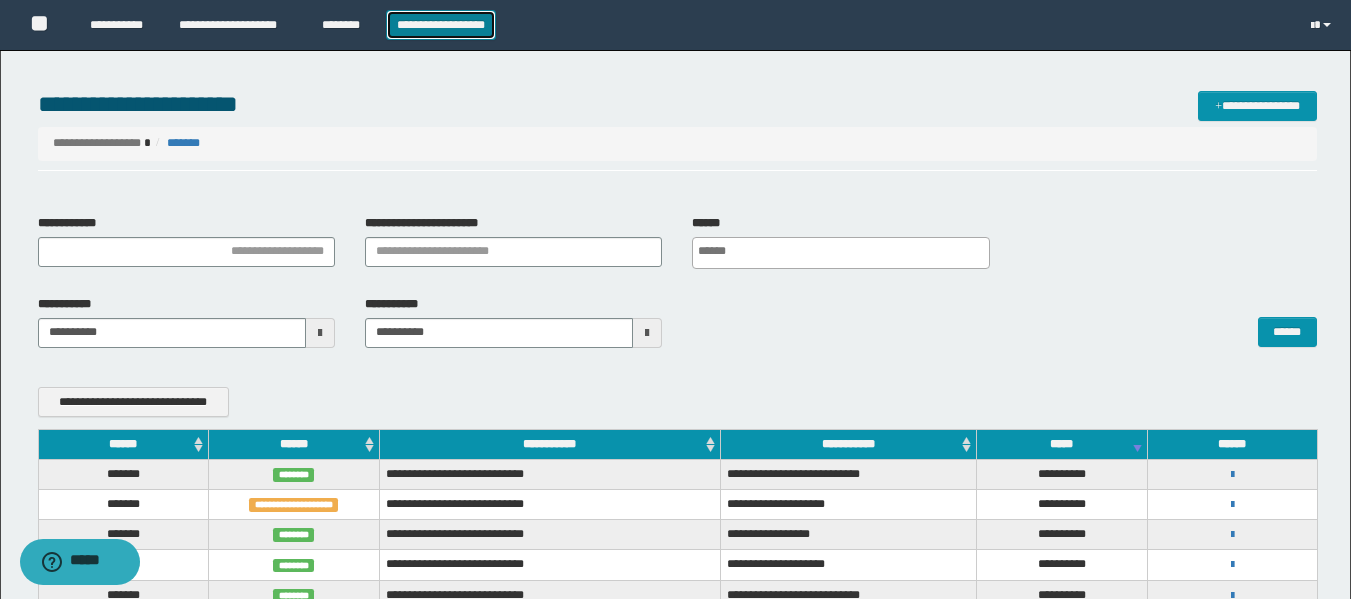 click on "**********" at bounding box center [441, 25] 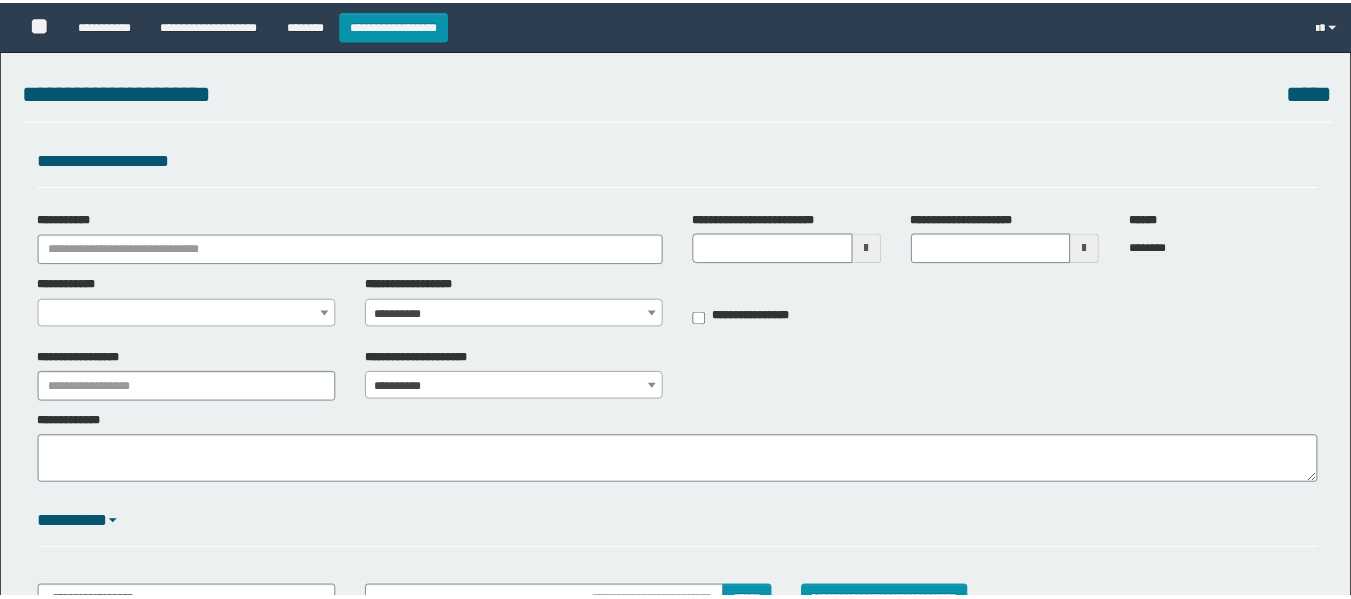 scroll, scrollTop: 0, scrollLeft: 0, axis: both 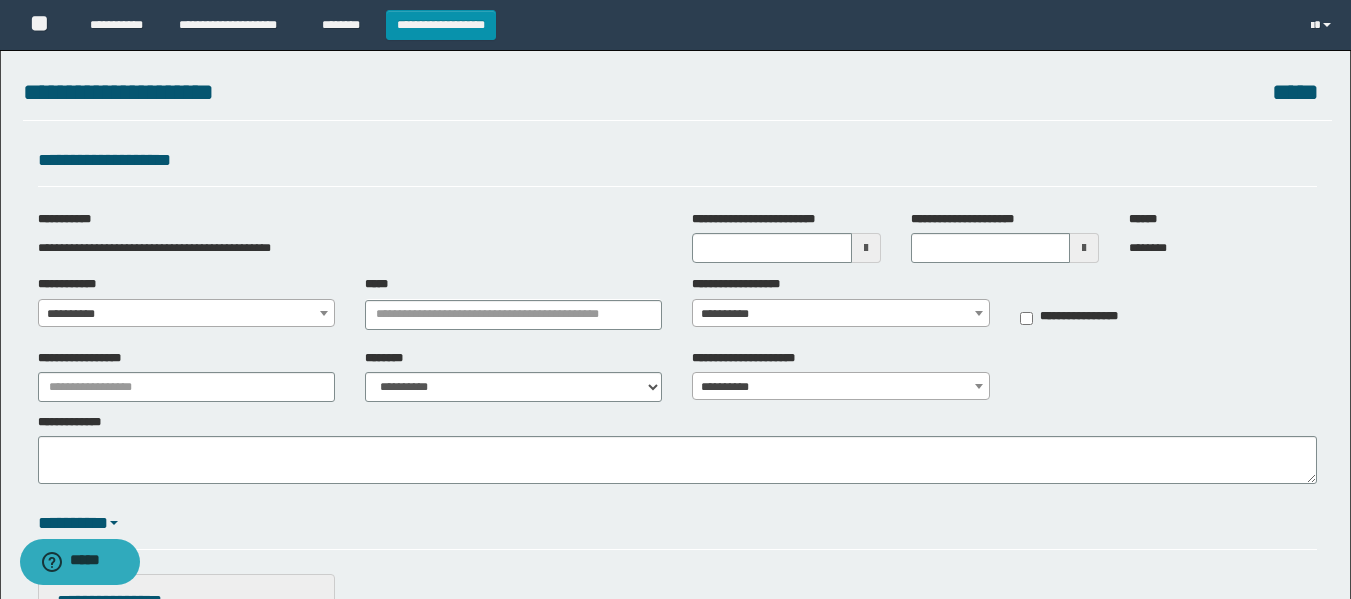 click on "**********" at bounding box center (186, 301) 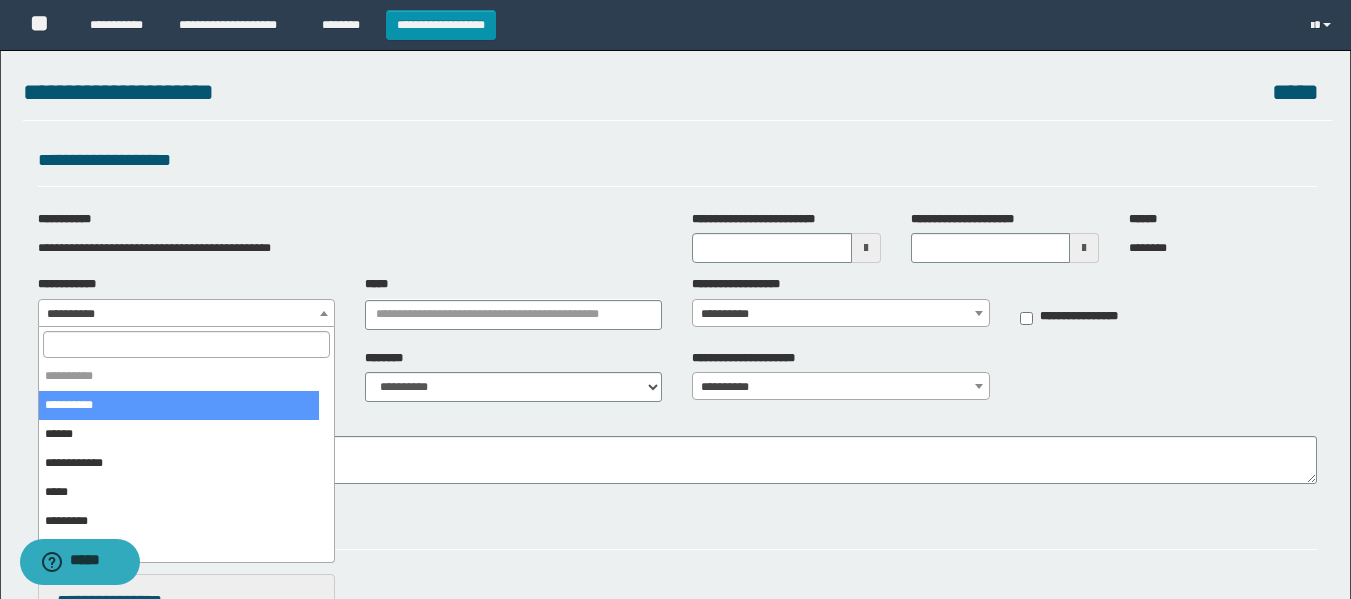 click at bounding box center (186, 344) 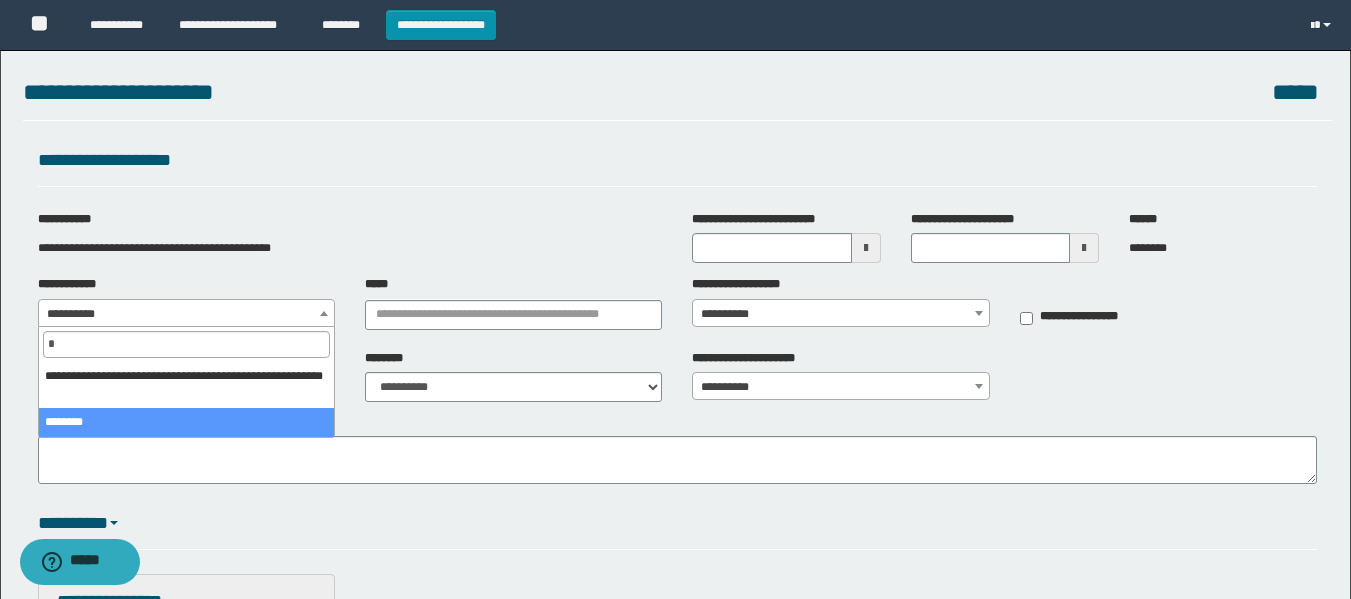 type on "*" 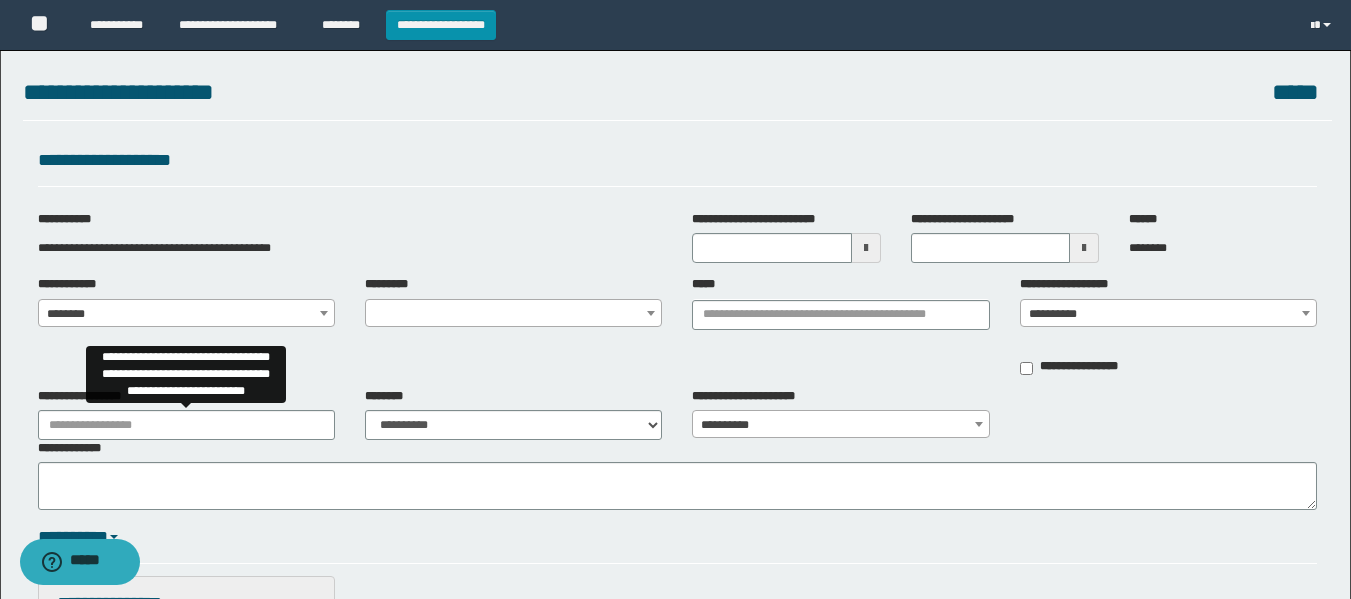 select on "**" 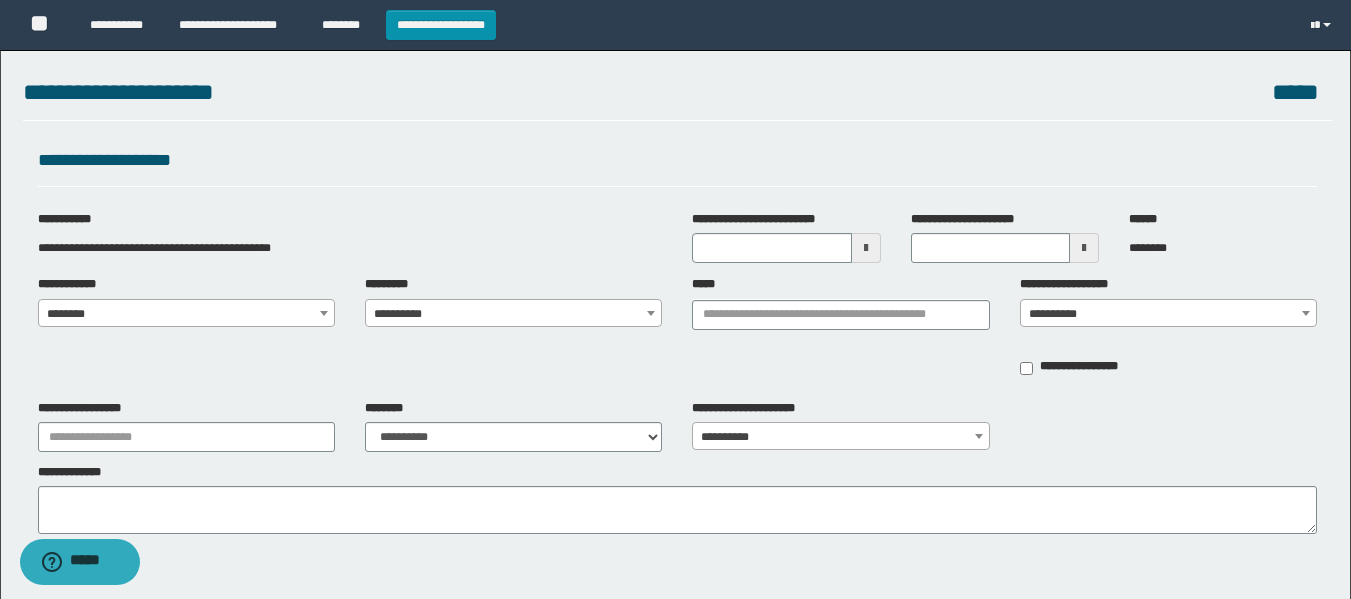 drag, startPoint x: 542, startPoint y: 290, endPoint x: 541, endPoint y: 304, distance: 14.035668 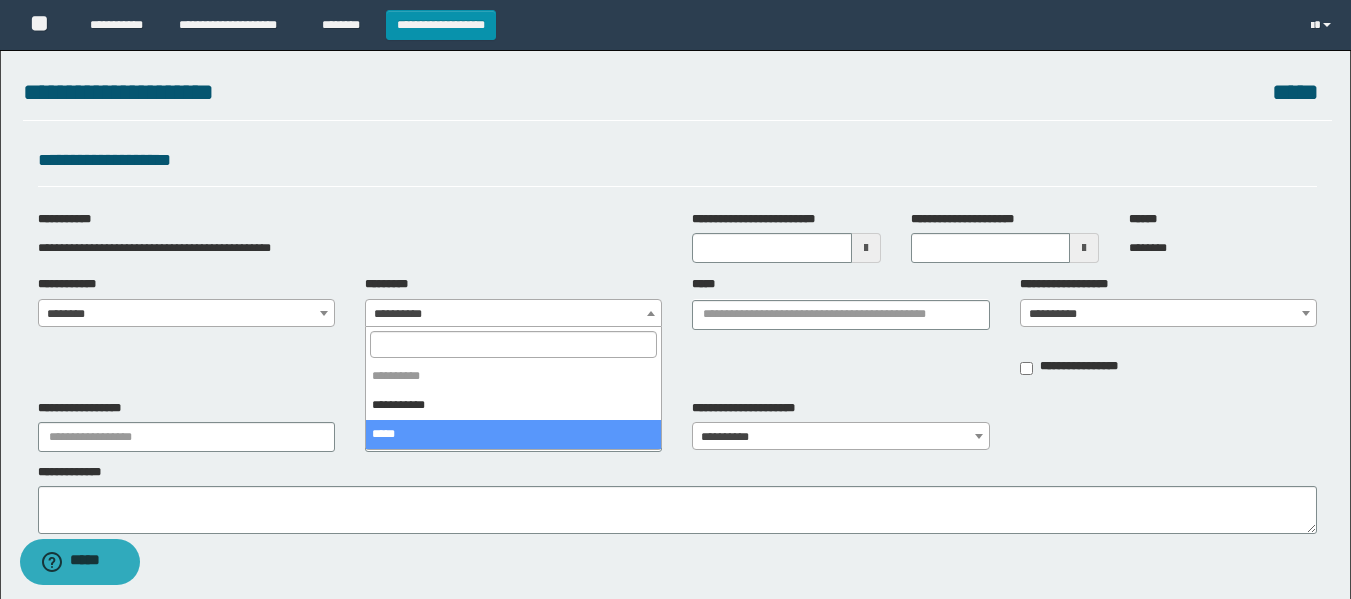 select on "****" 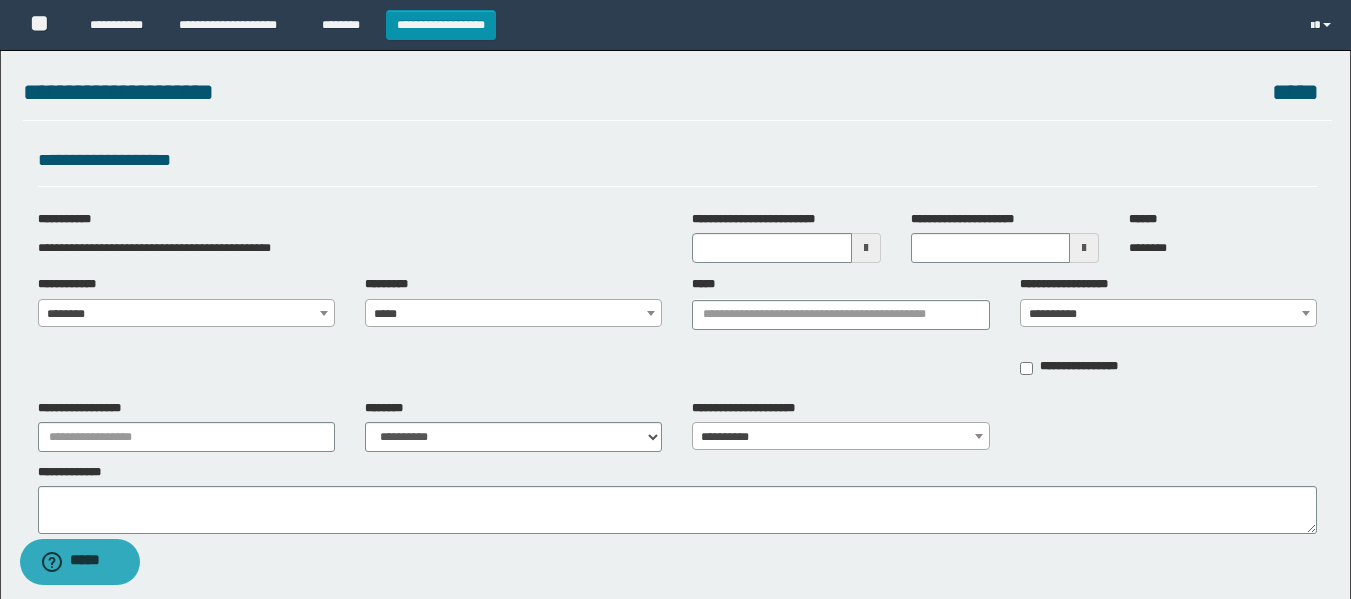 click at bounding box center [866, 248] 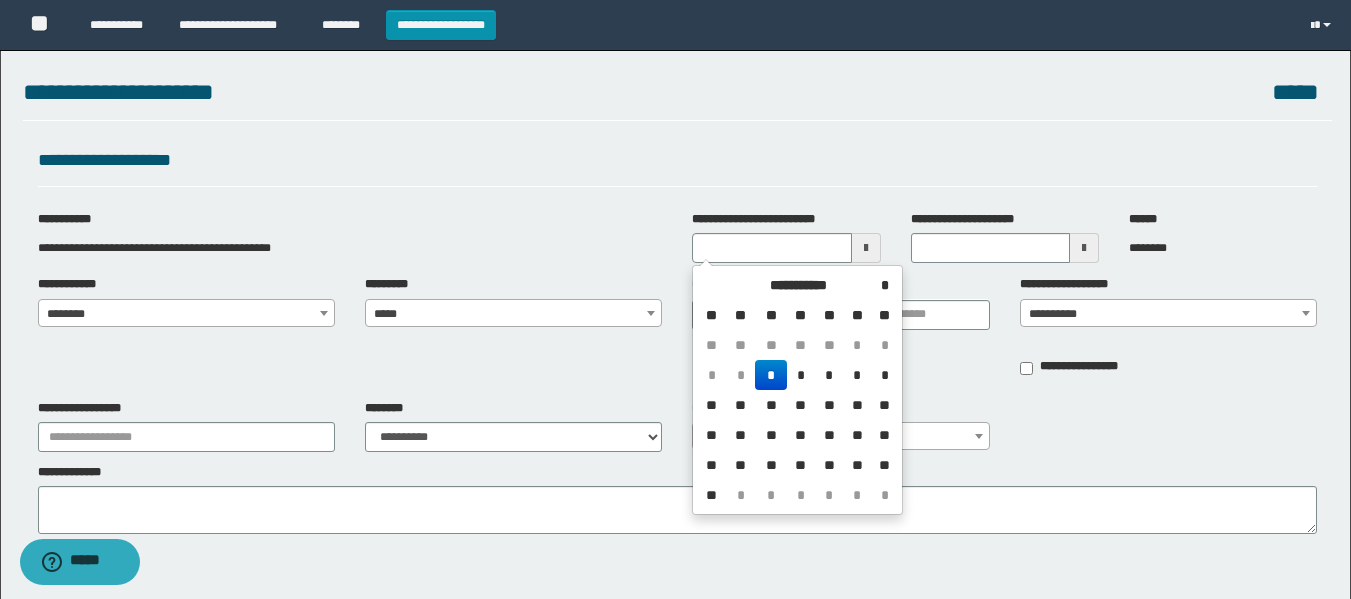 click on "*" at bounding box center [771, 375] 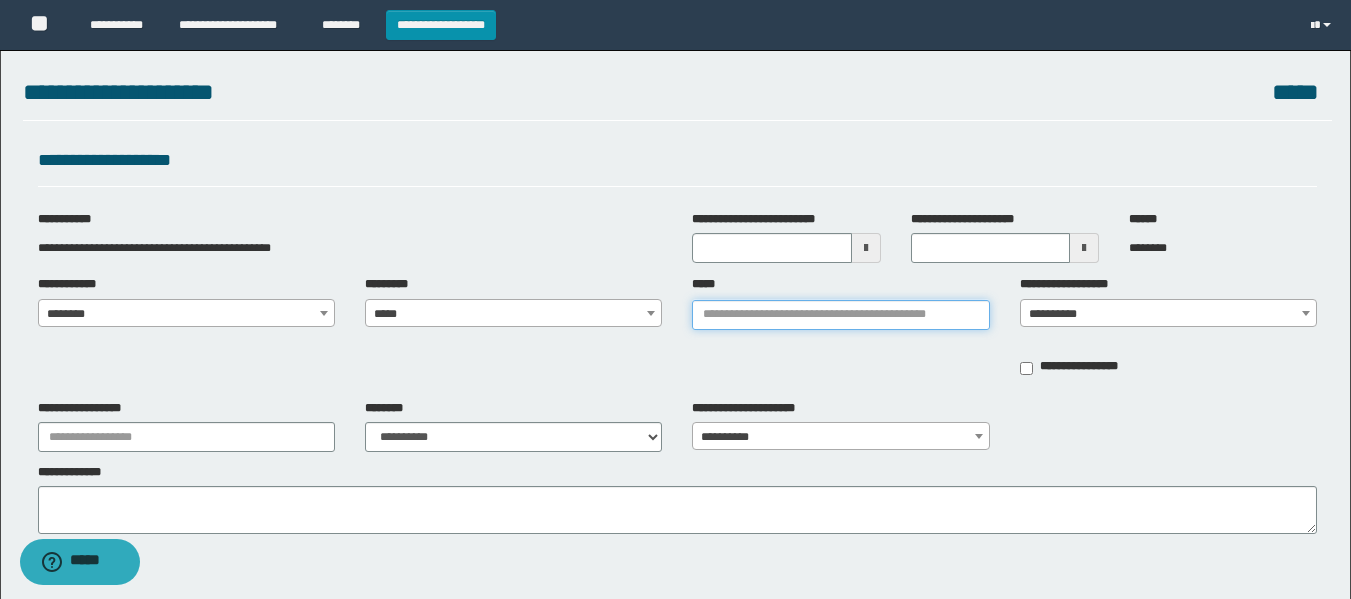 click on "*****" at bounding box center [840, 315] 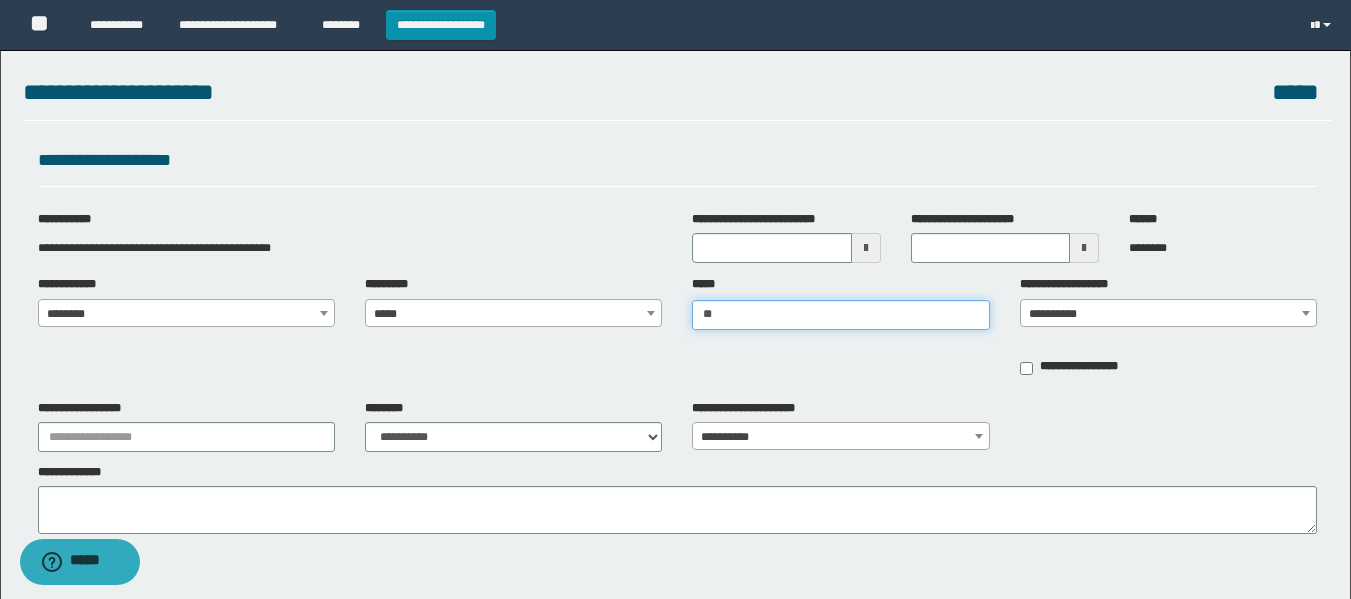 type on "***" 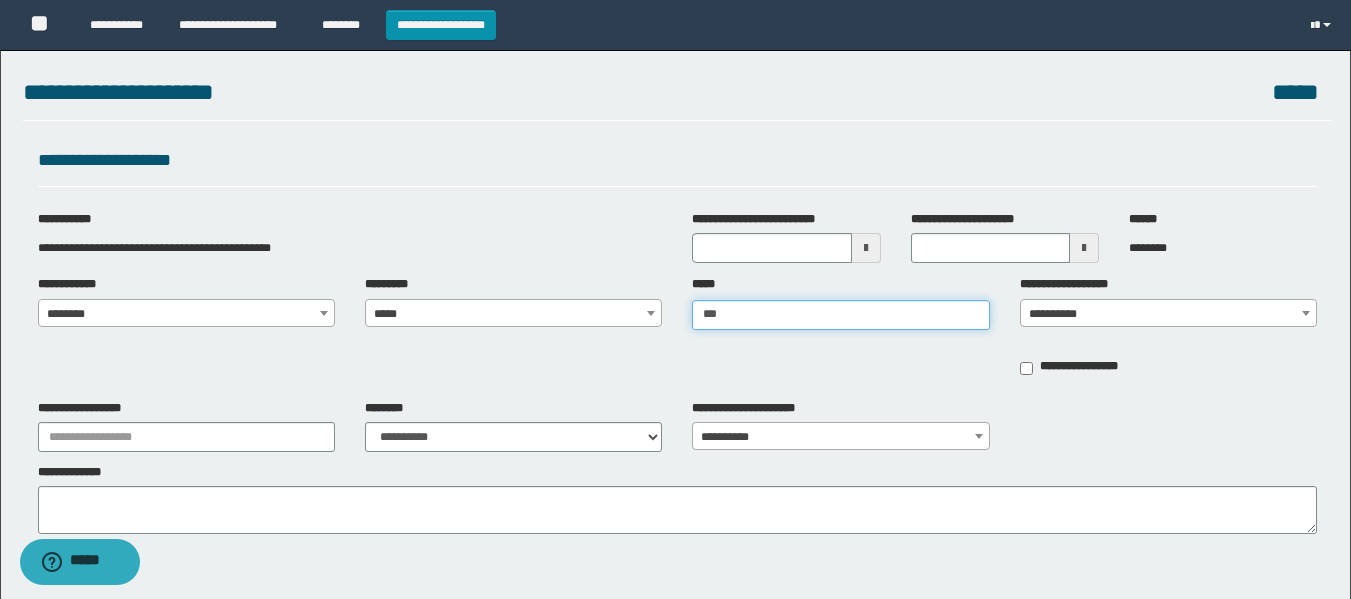 type on "***" 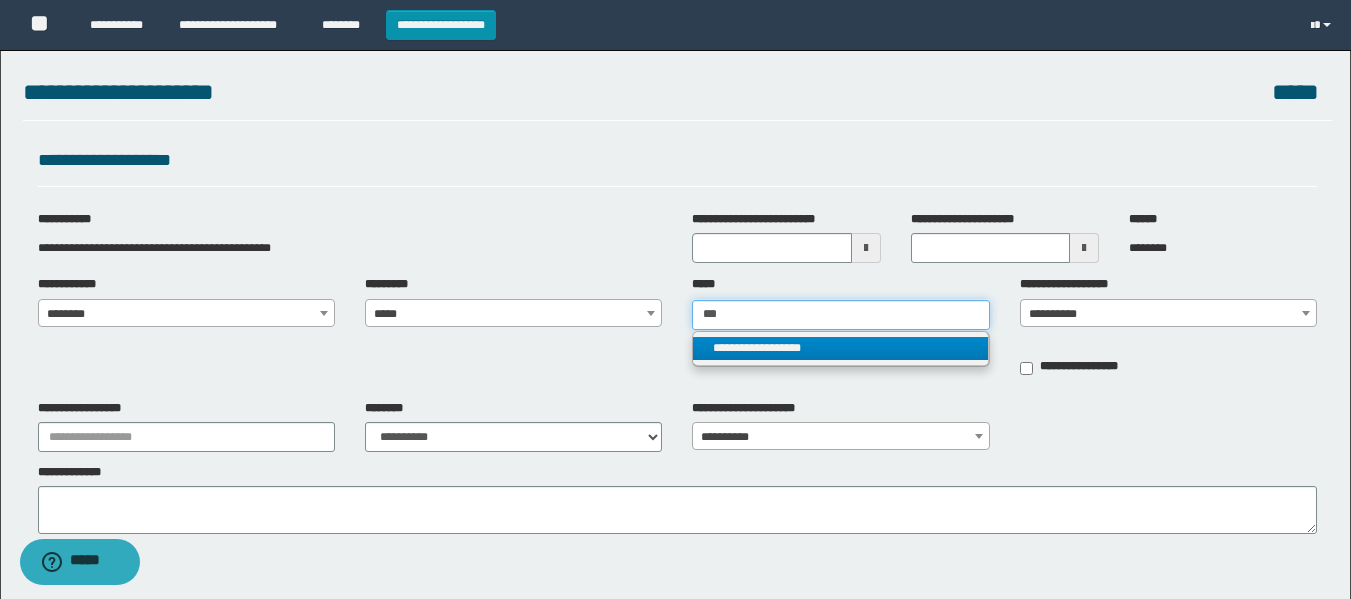 type on "***" 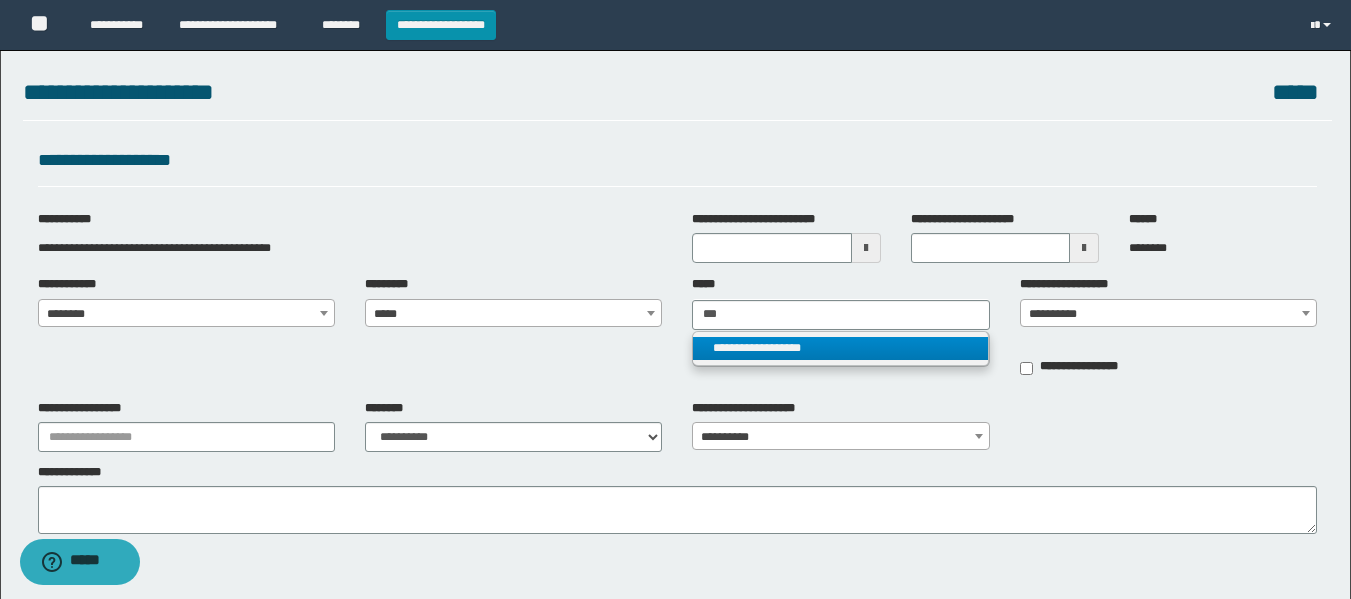 type 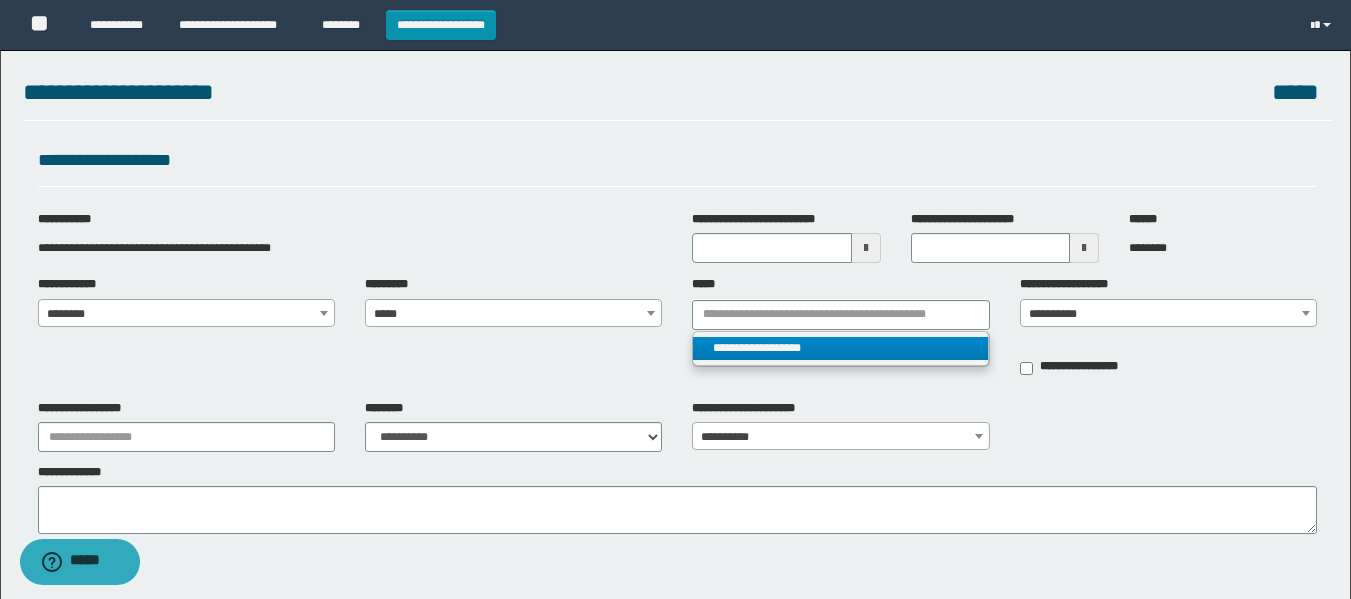 click on "**********" at bounding box center (840, 348) 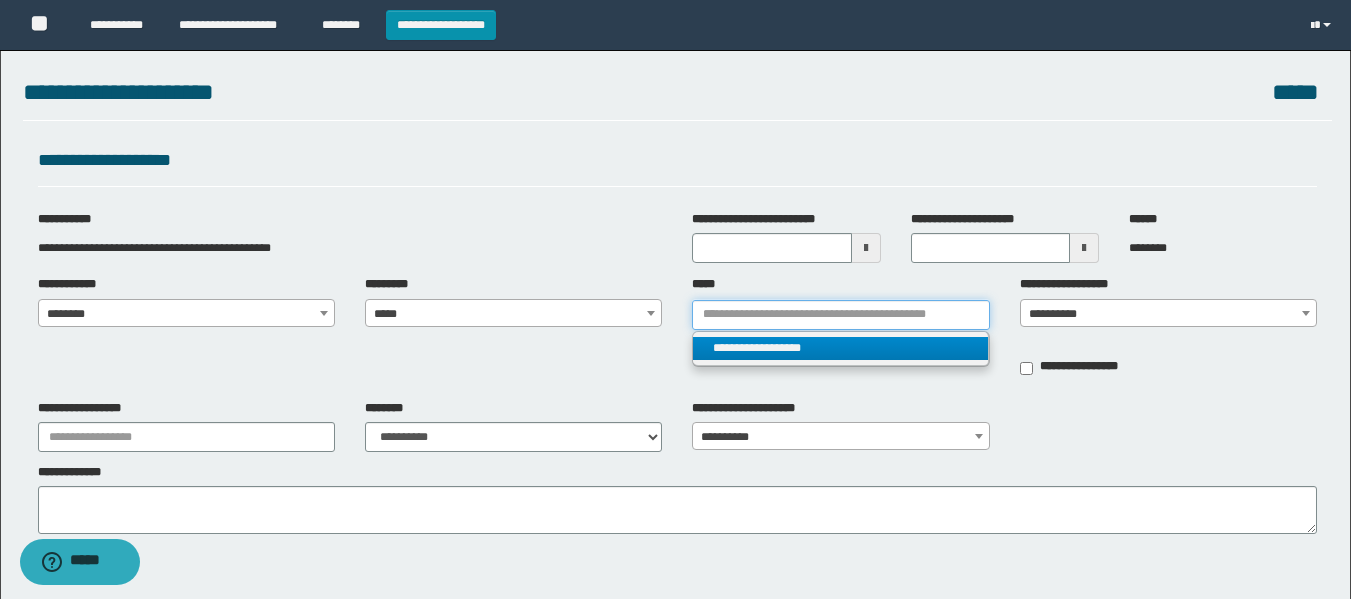 type 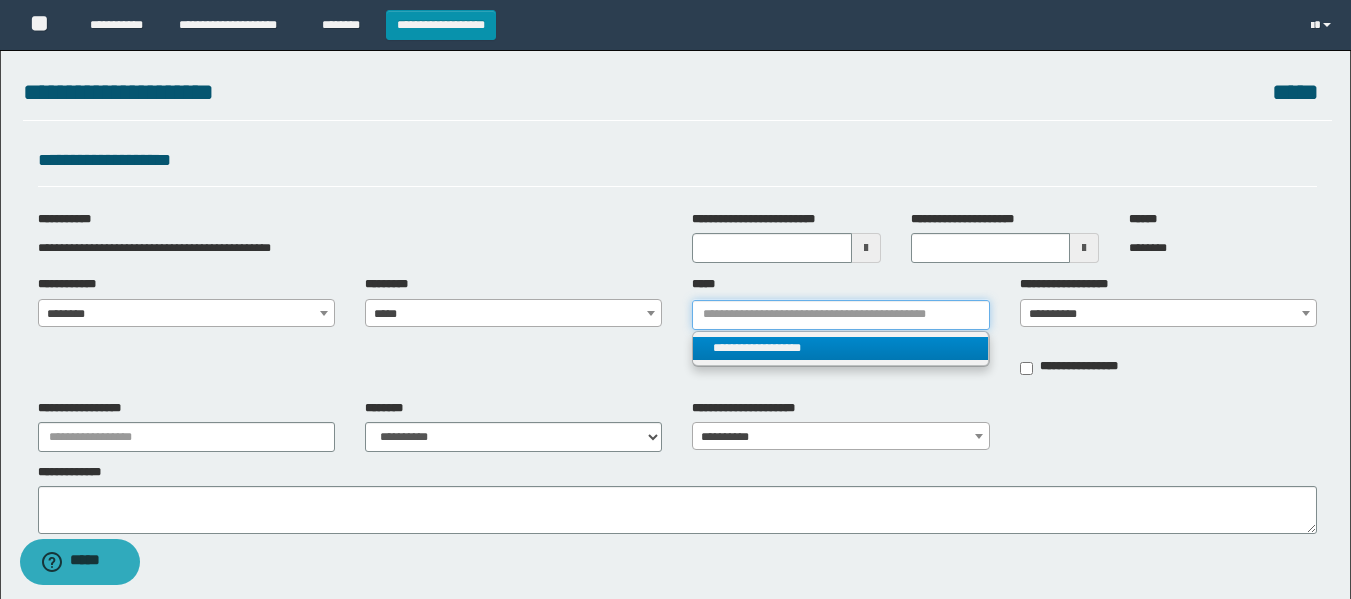 type on "**********" 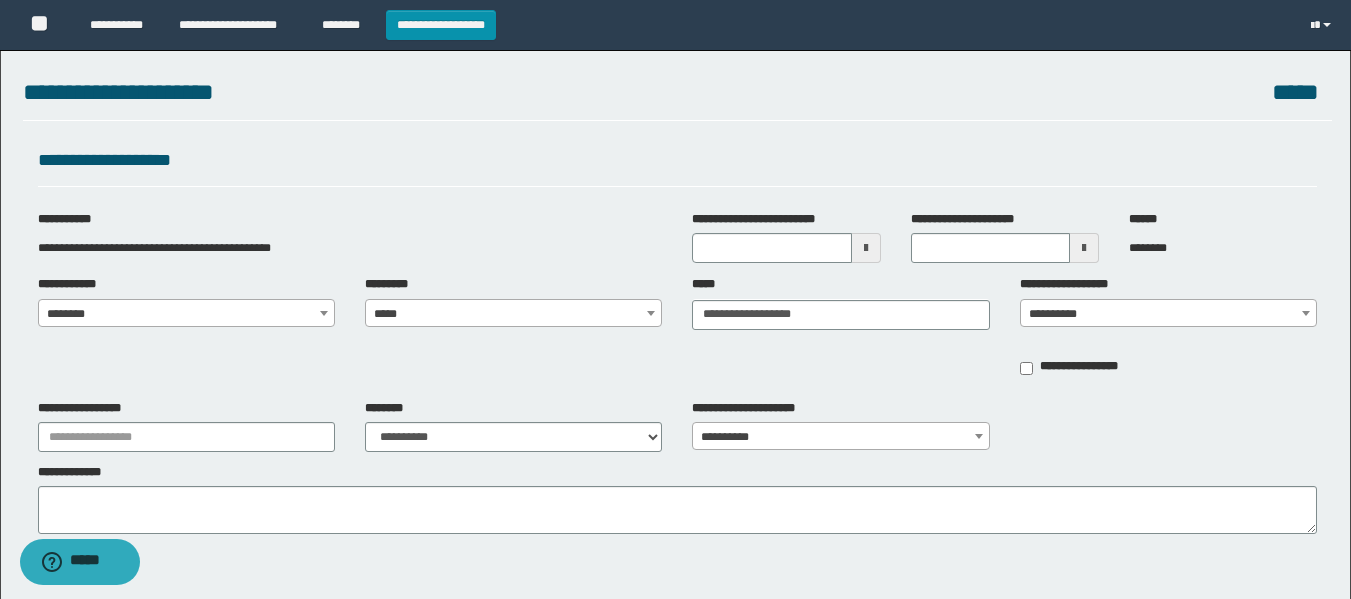 click on "**********" at bounding box center [1168, 314] 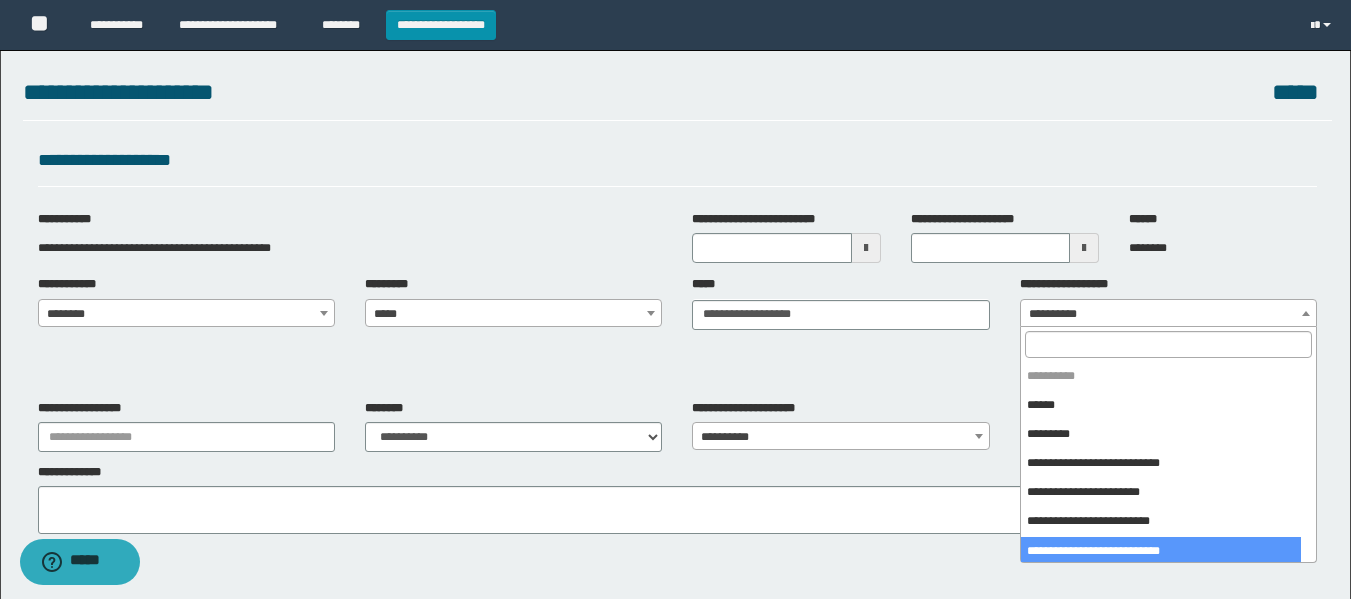 select on "****" 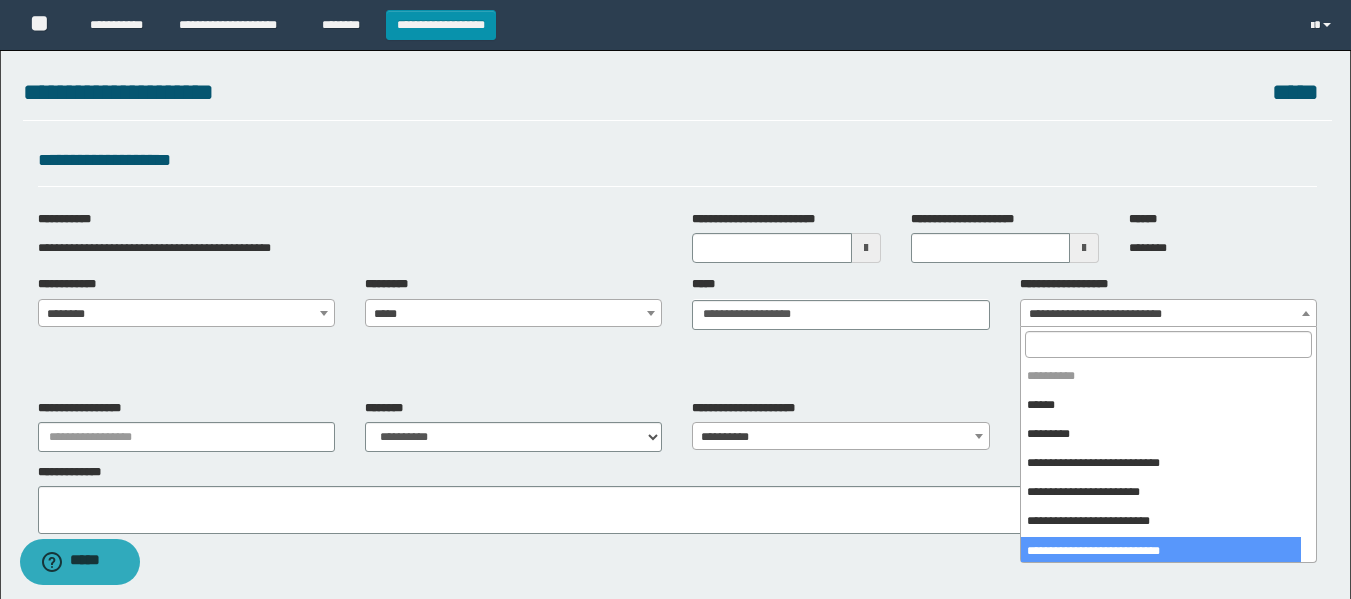 click on "**********" at bounding box center [1168, 314] 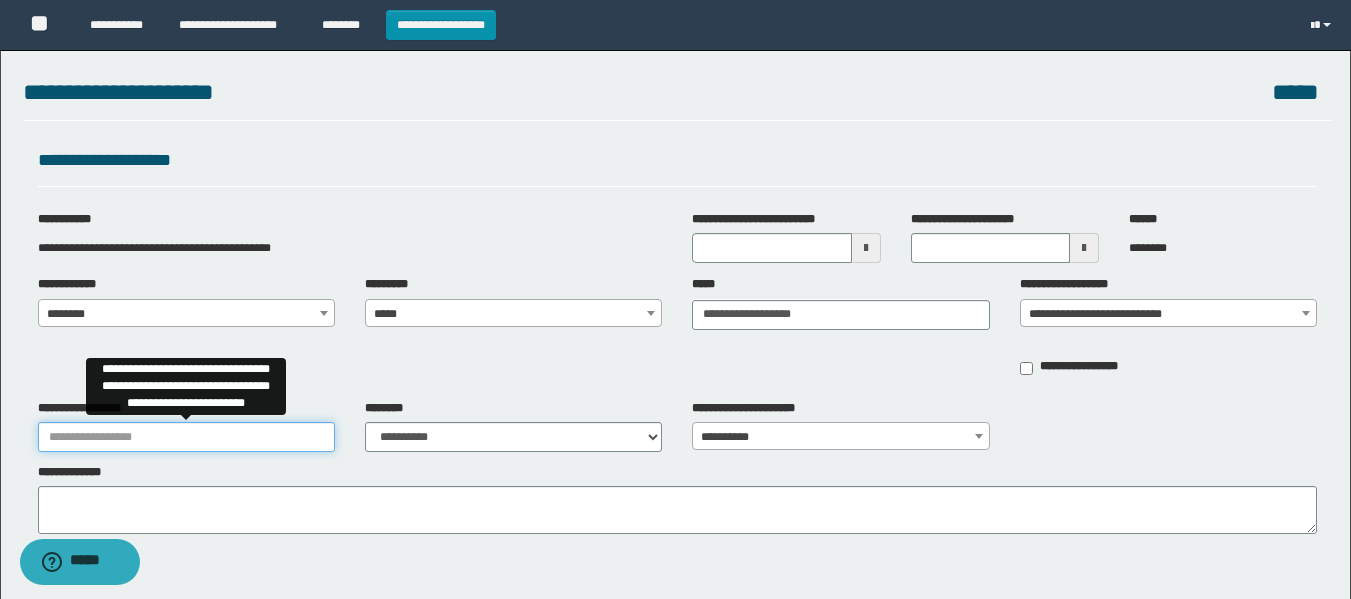 click on "**********" at bounding box center (186, 437) 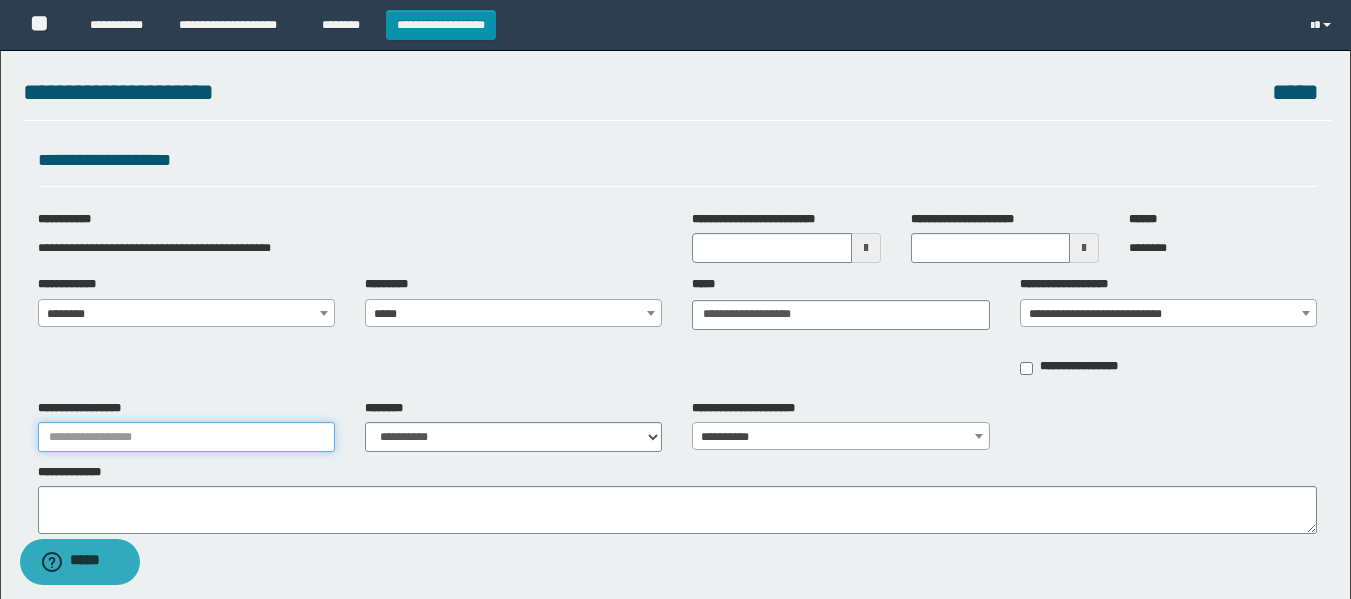 type on "**********" 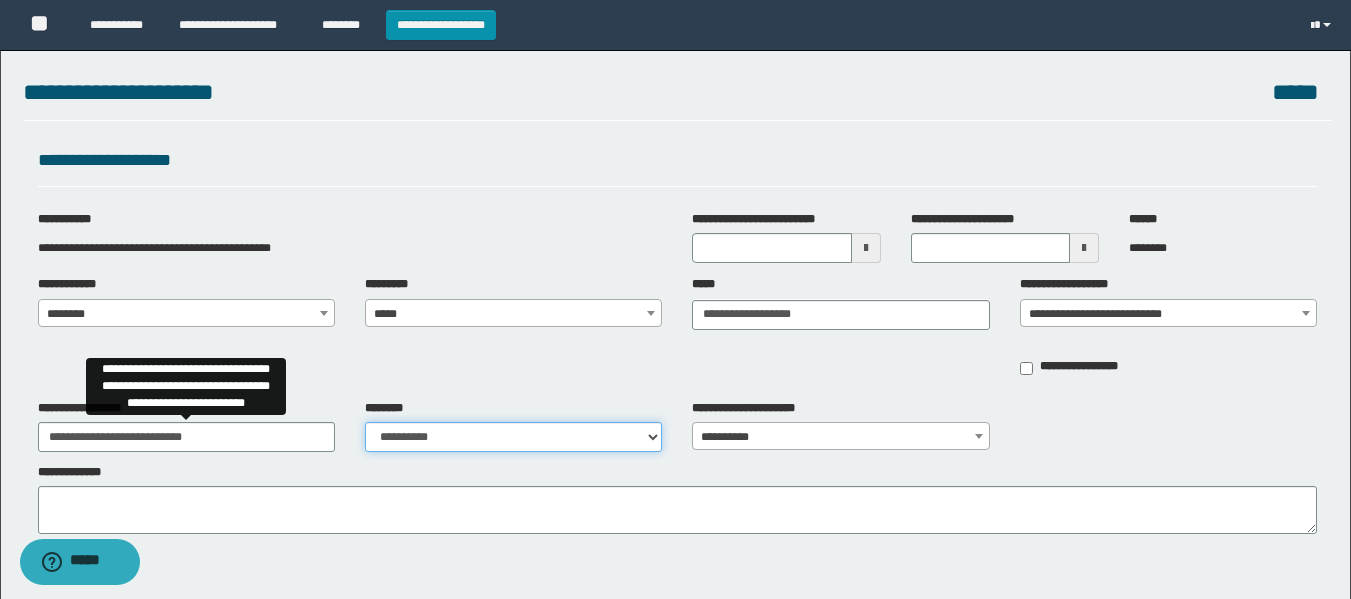 click on "**********" at bounding box center (513, 437) 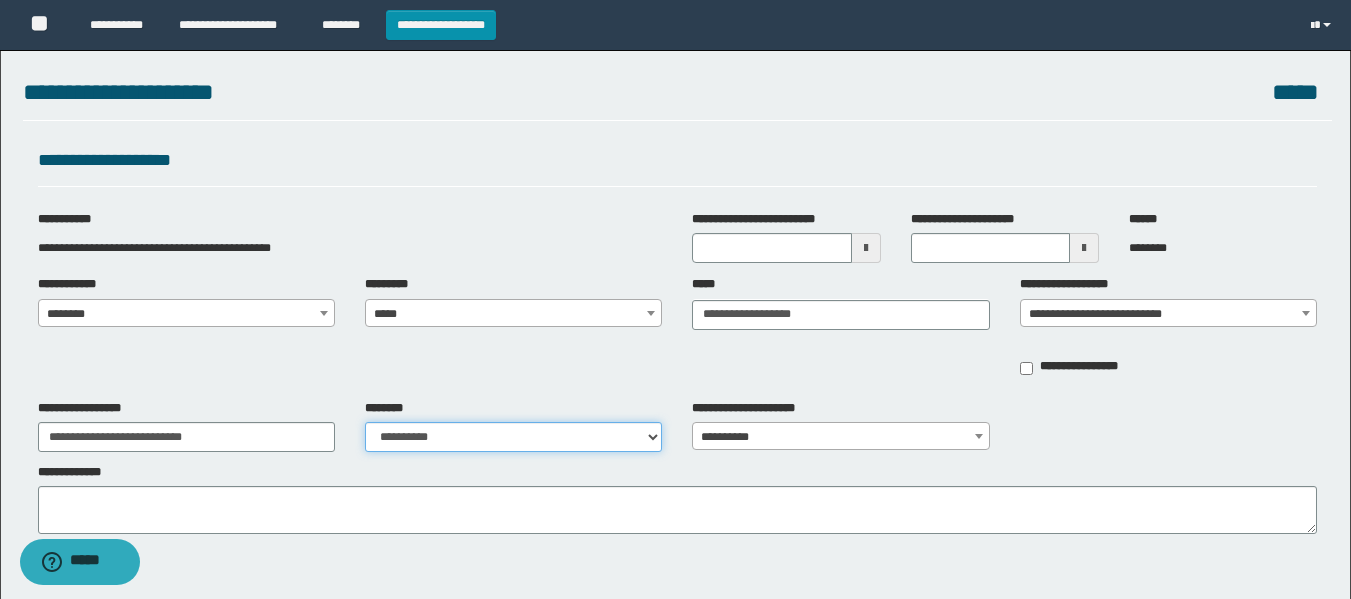 select on "***" 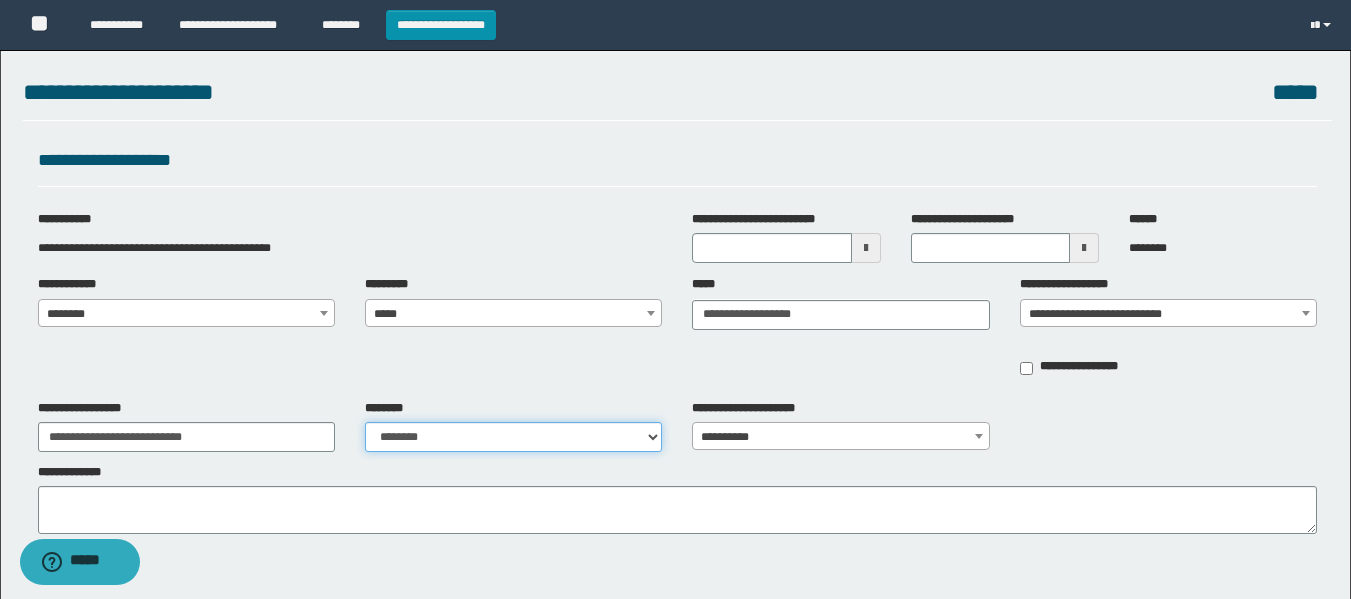 click on "**********" at bounding box center [513, 437] 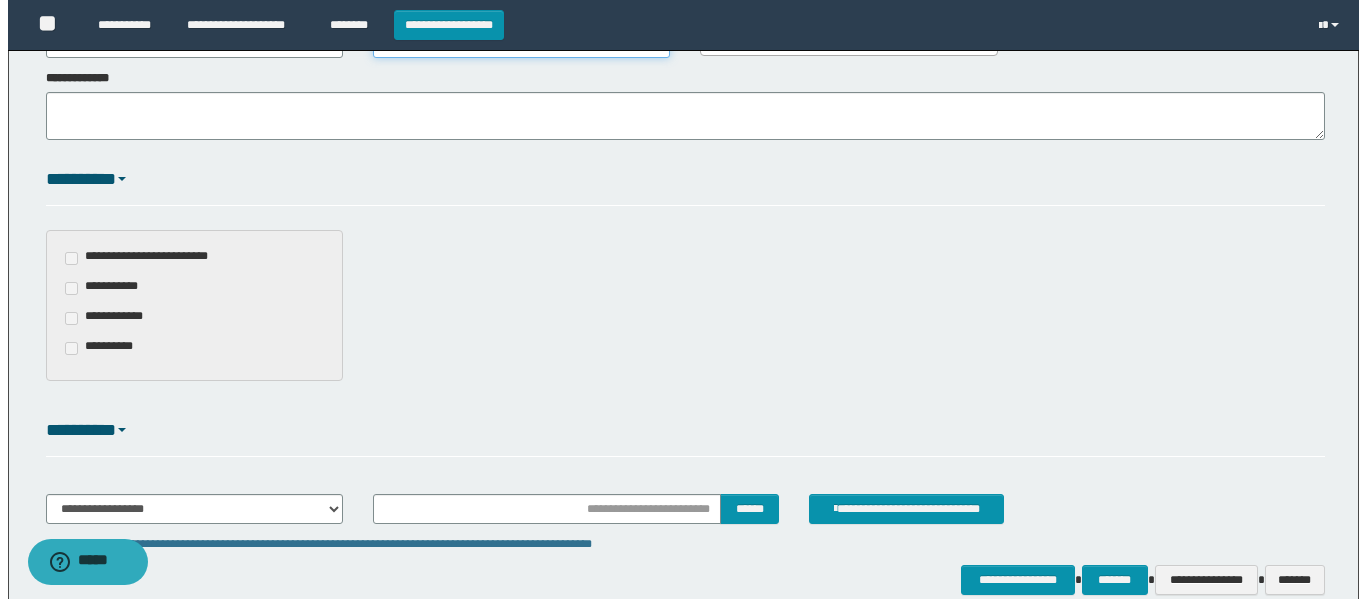 scroll, scrollTop: 496, scrollLeft: 0, axis: vertical 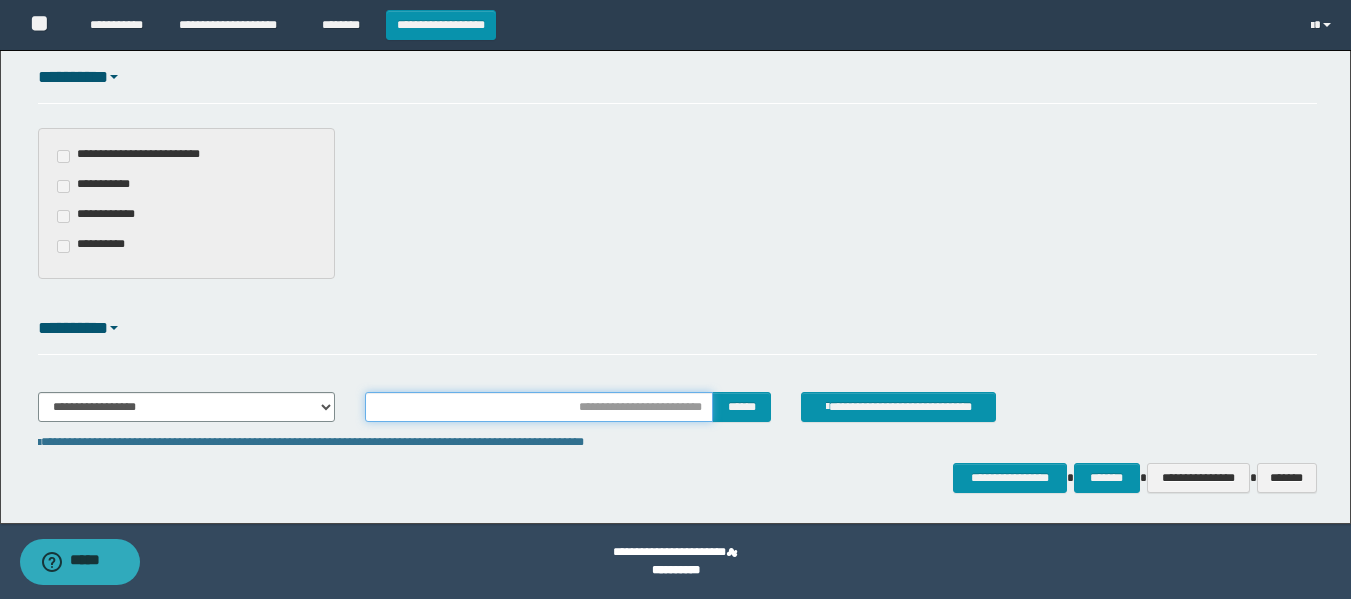 click at bounding box center [539, 407] 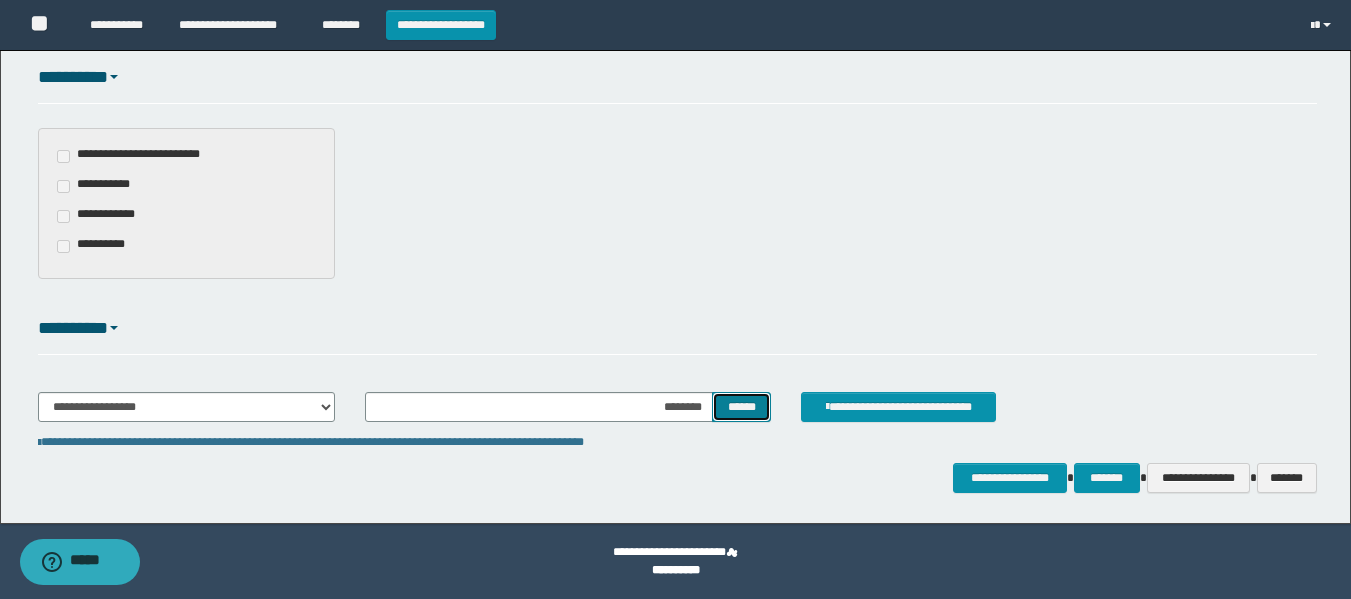 click on "******" at bounding box center (741, 407) 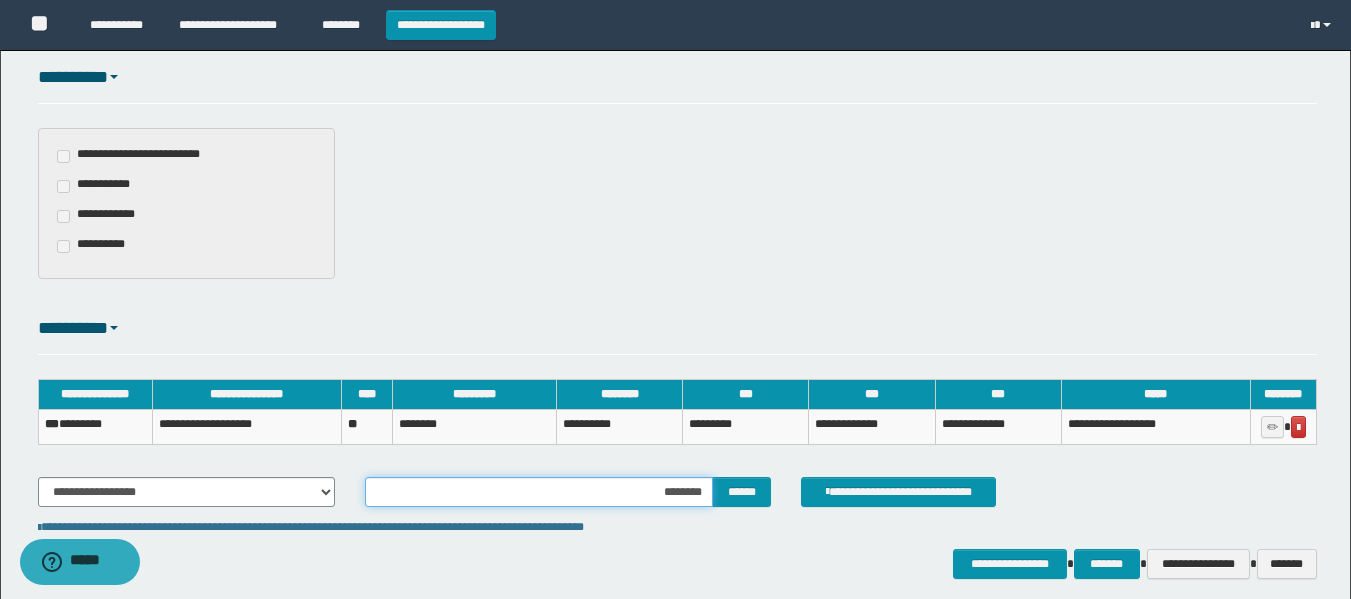 click on "********" at bounding box center [539, 492] 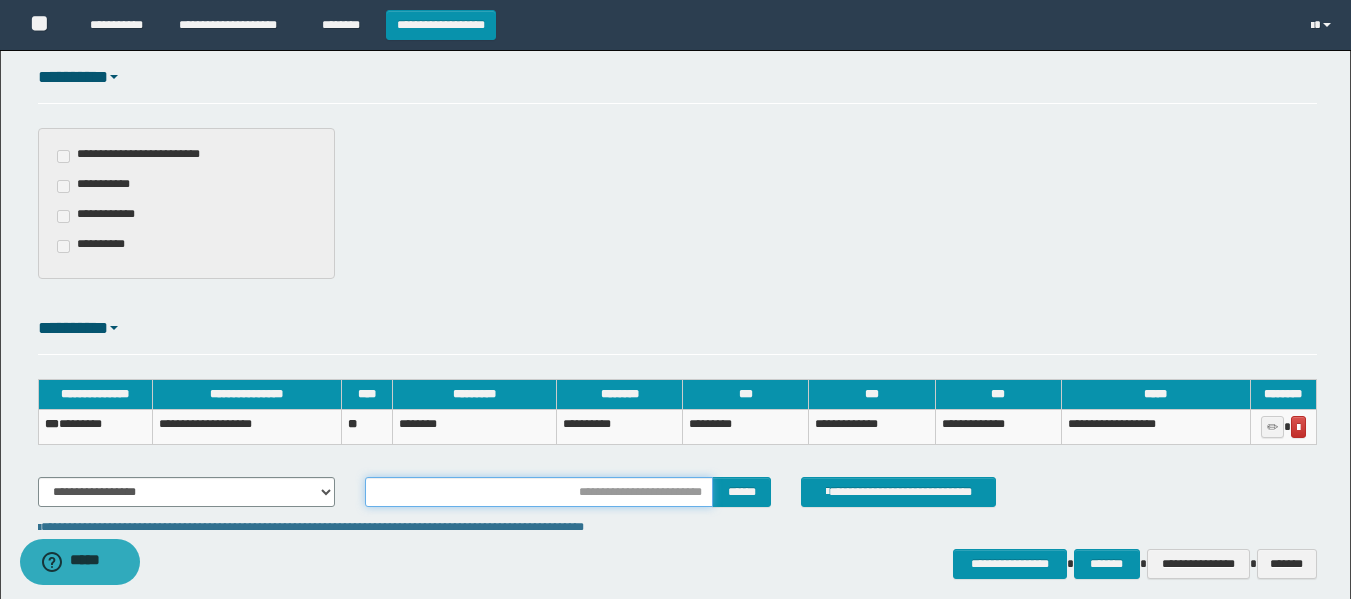 type on "********" 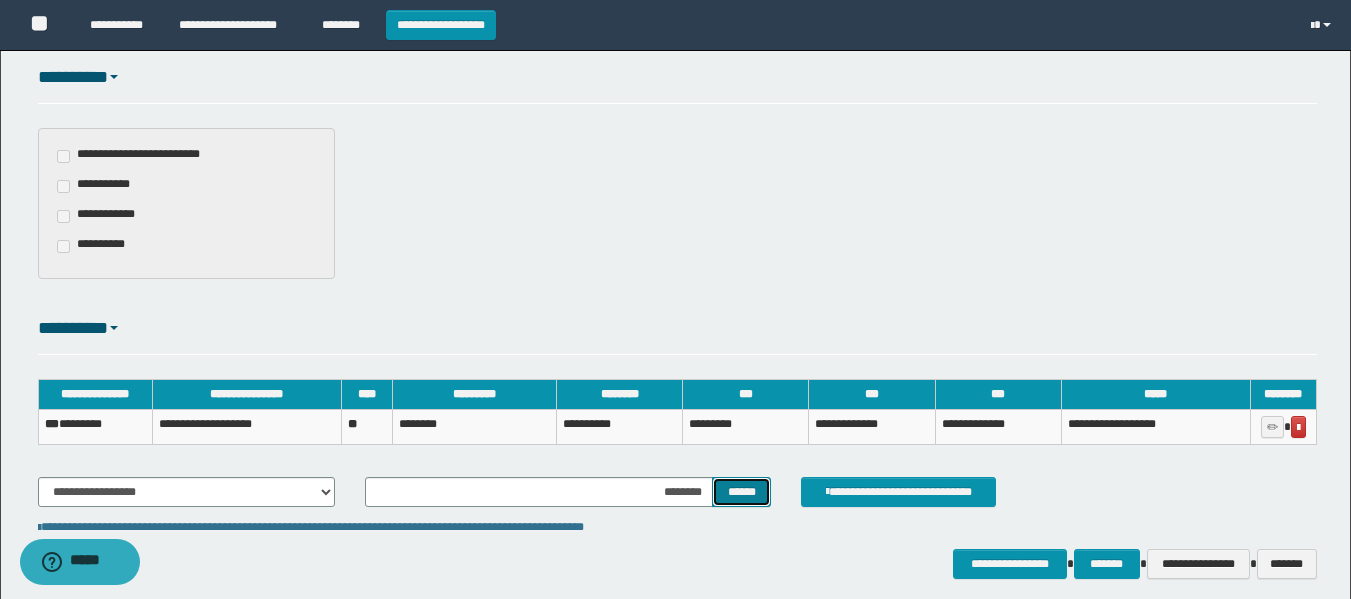 click on "******" at bounding box center [741, 492] 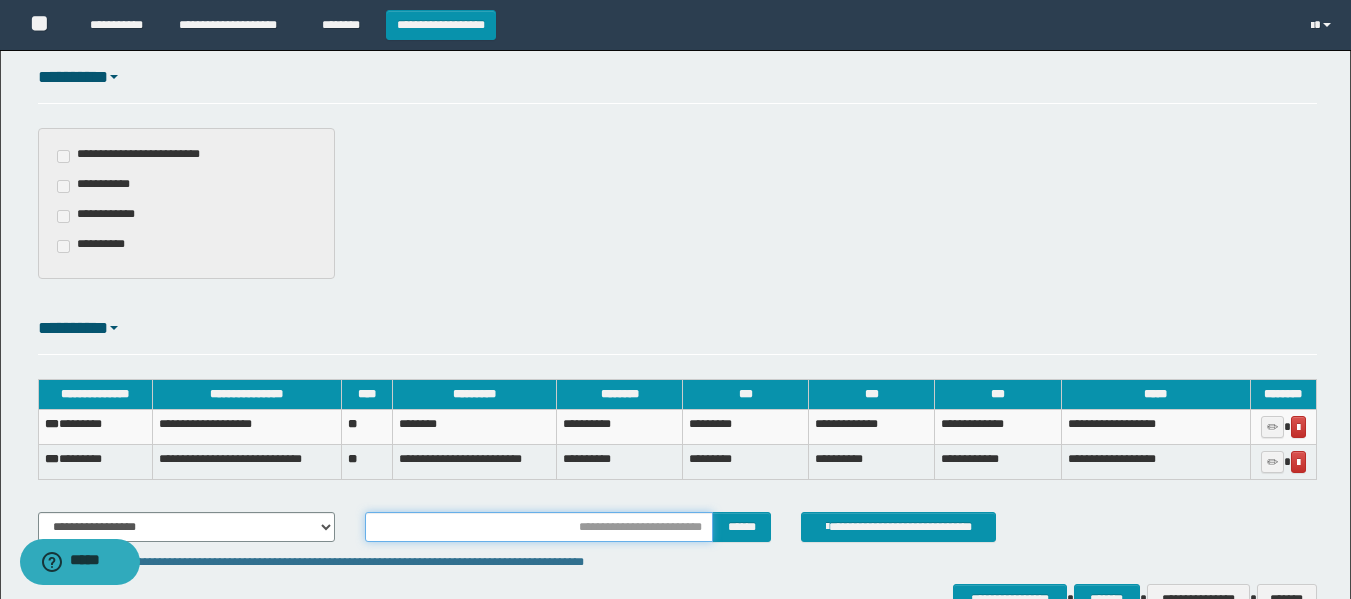 click at bounding box center [539, 527] 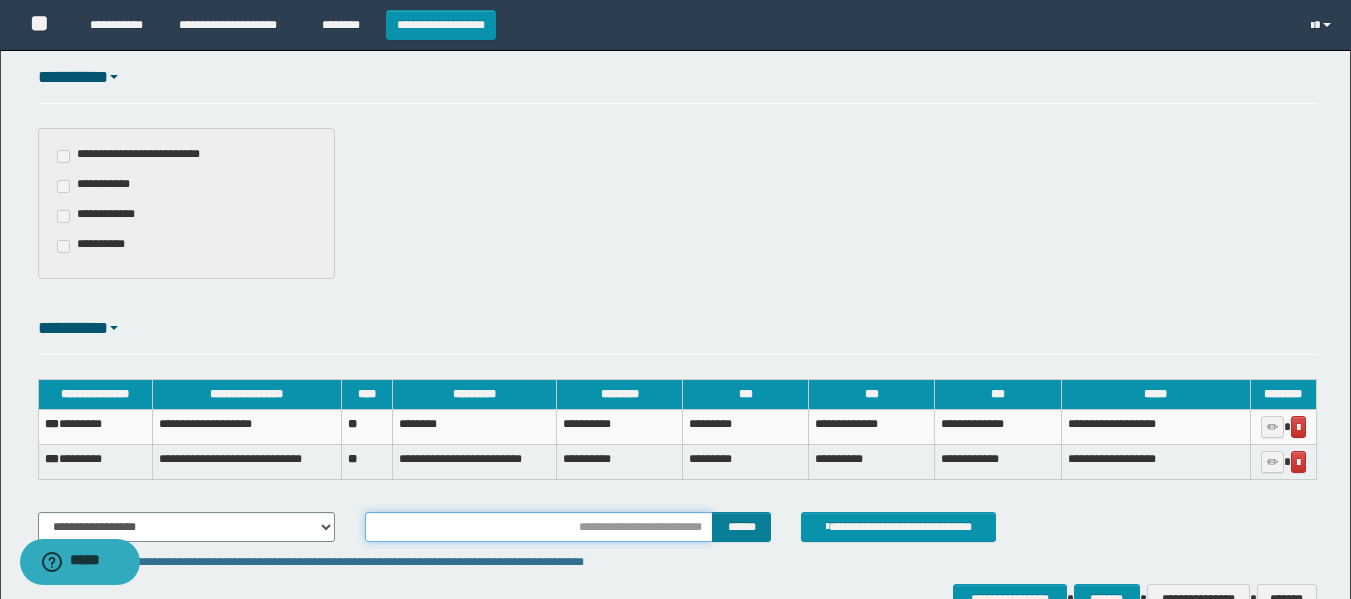 type on "**********" 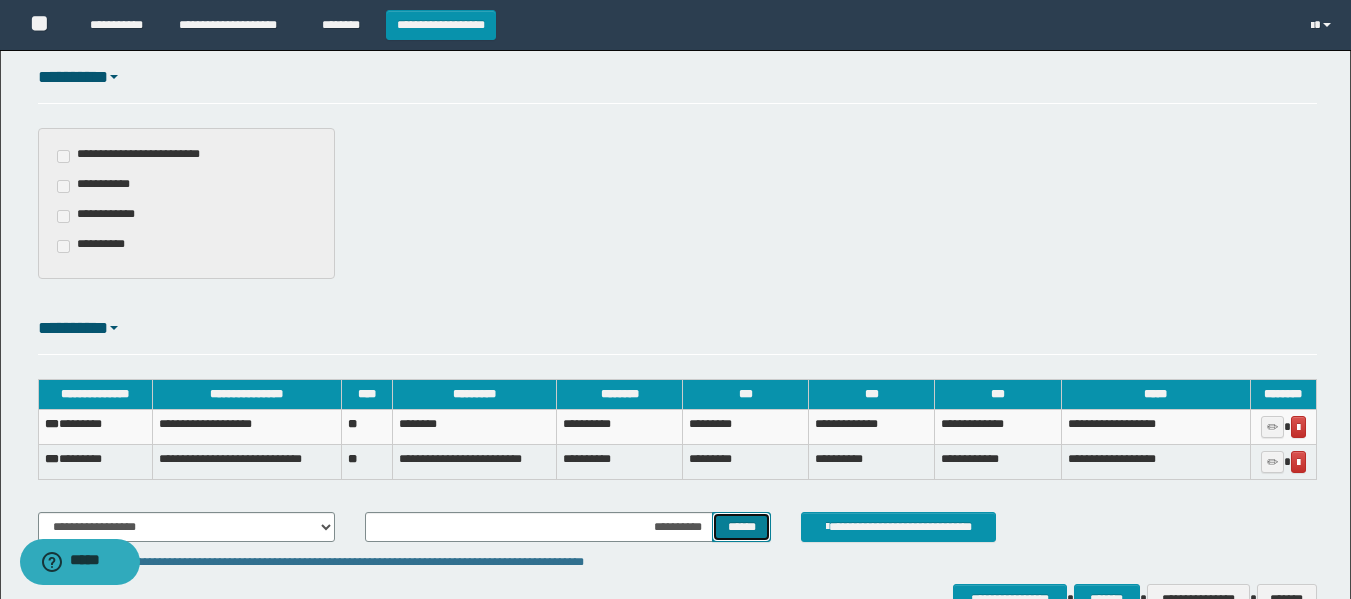 click on "******" at bounding box center [741, 527] 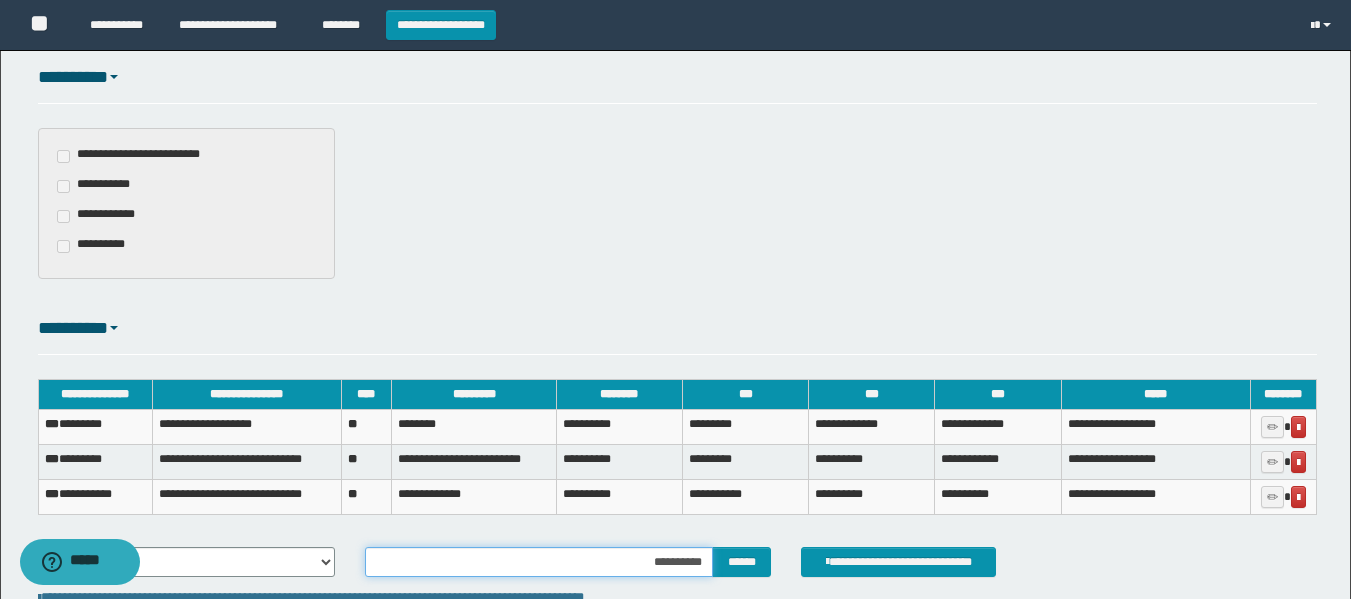 click on "**********" at bounding box center [539, 562] 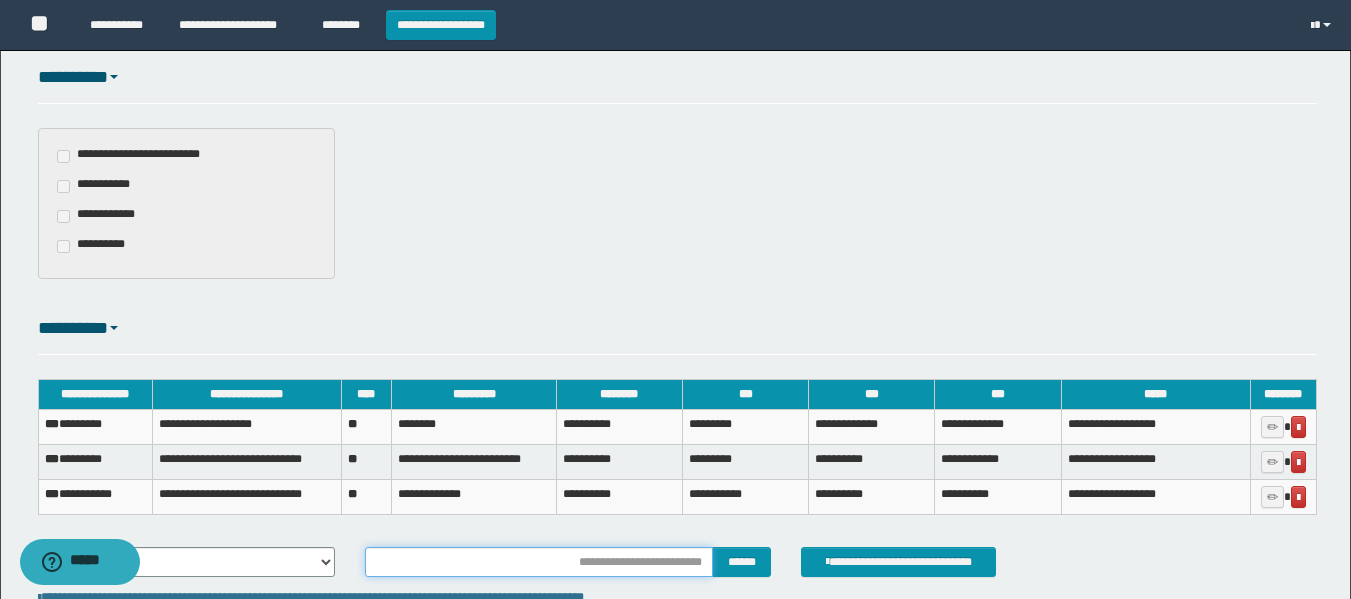 type on "**********" 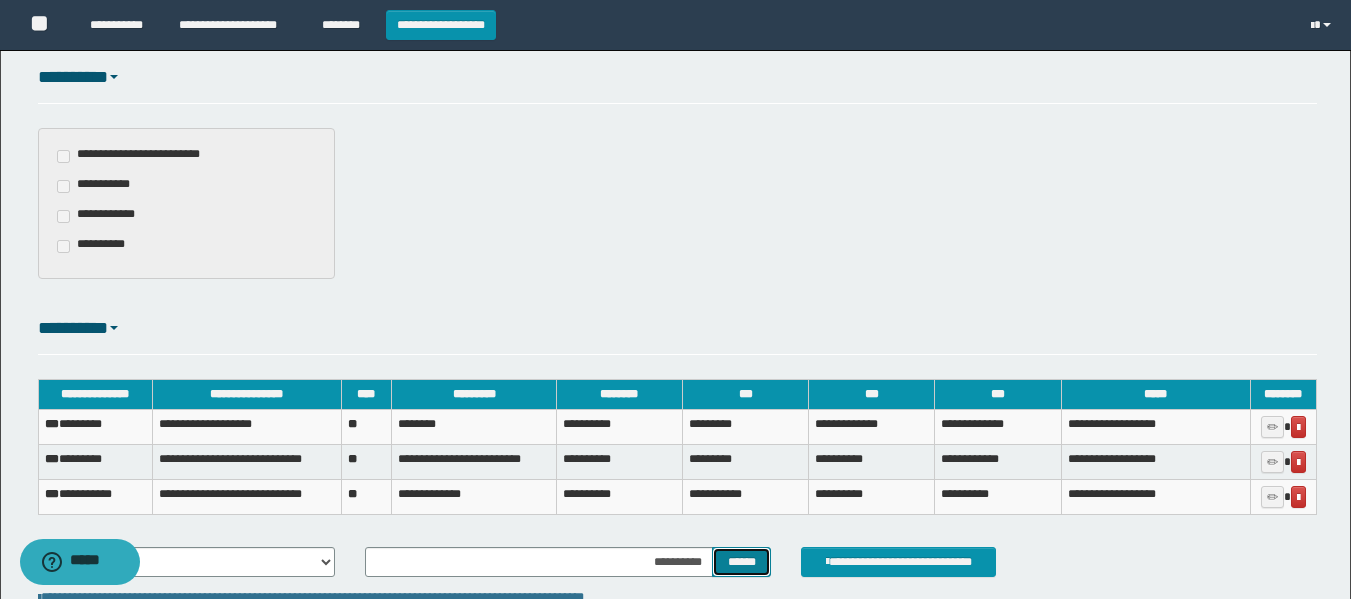 click on "******" at bounding box center [741, 562] 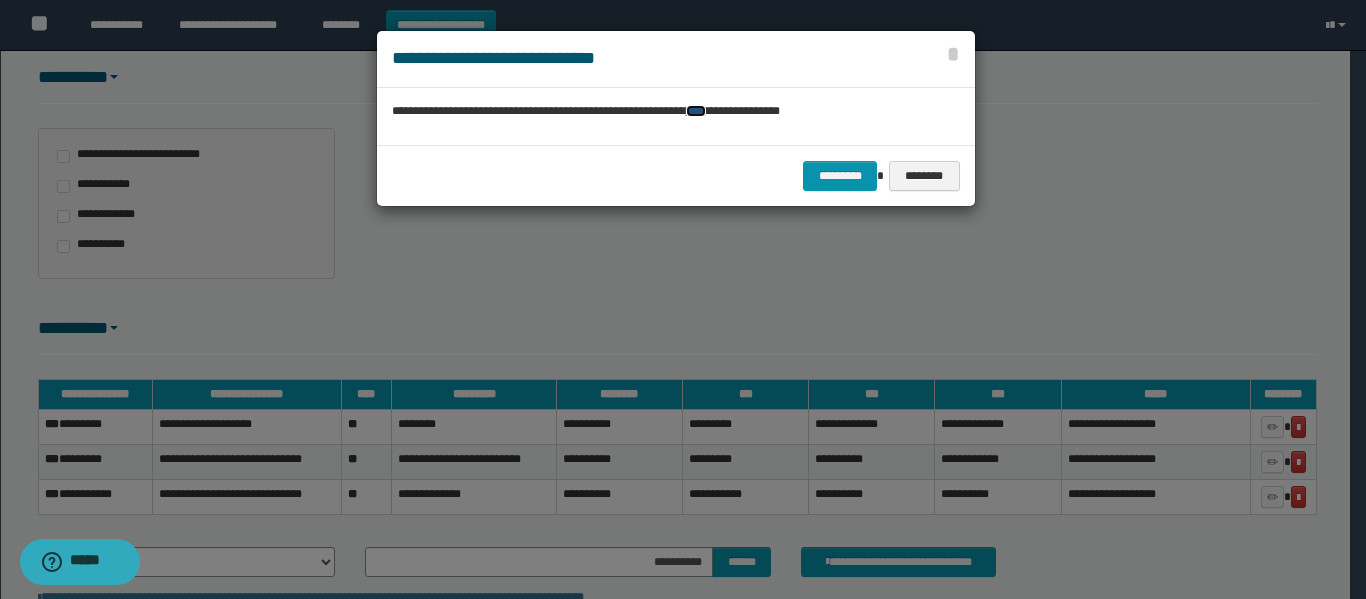 click on "****" at bounding box center [696, 111] 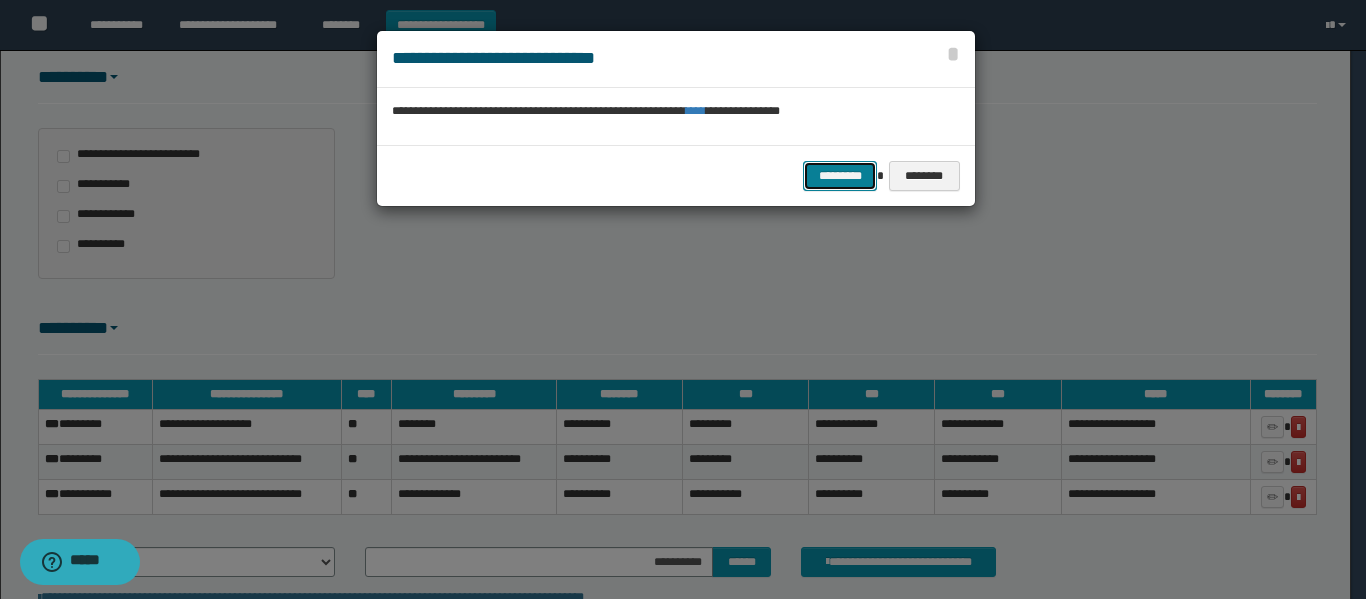 click on "*********" at bounding box center [840, 176] 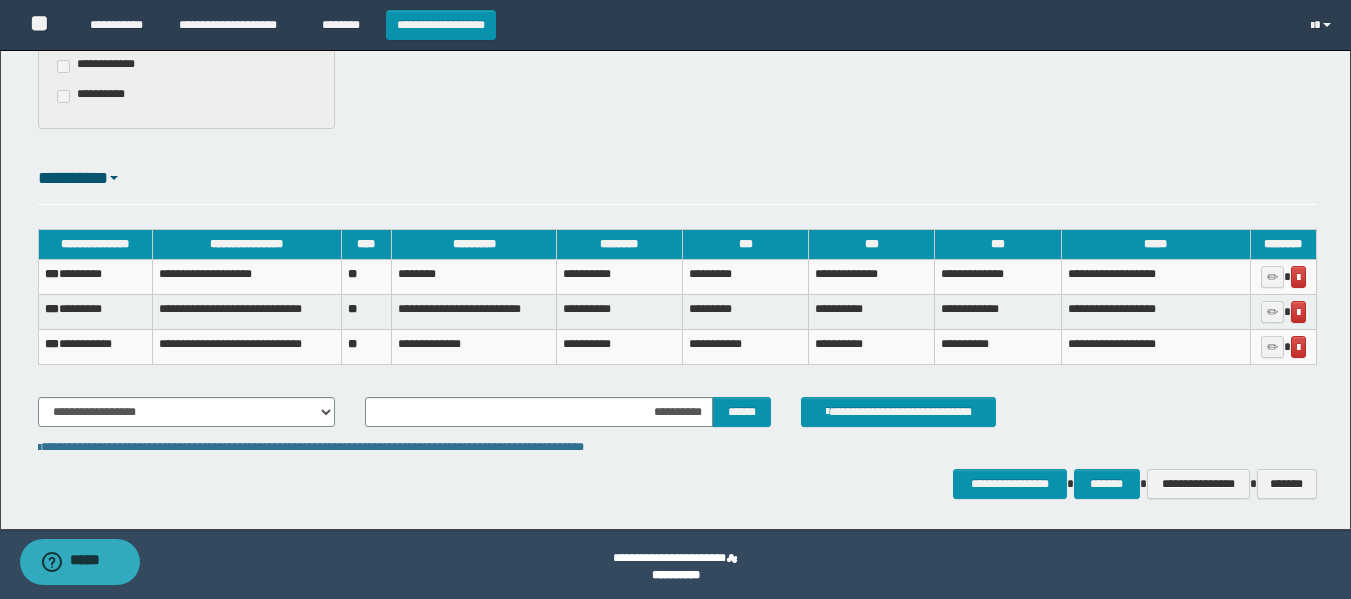 scroll, scrollTop: 651, scrollLeft: 0, axis: vertical 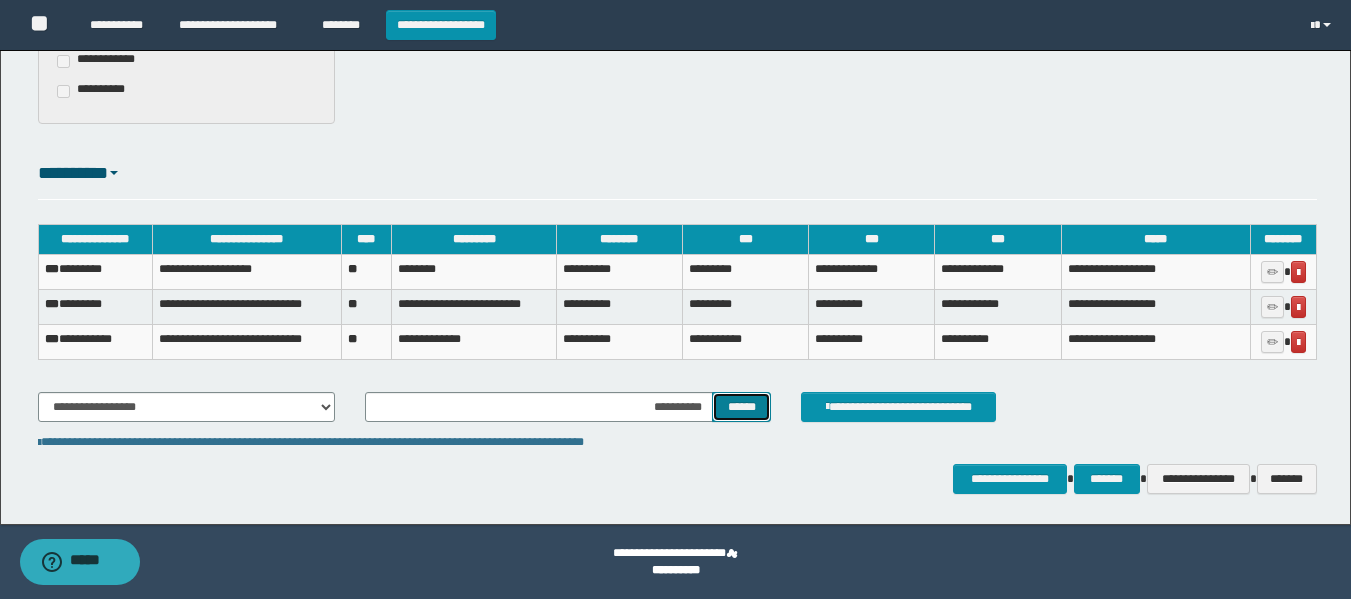 click on "******" at bounding box center [741, 407] 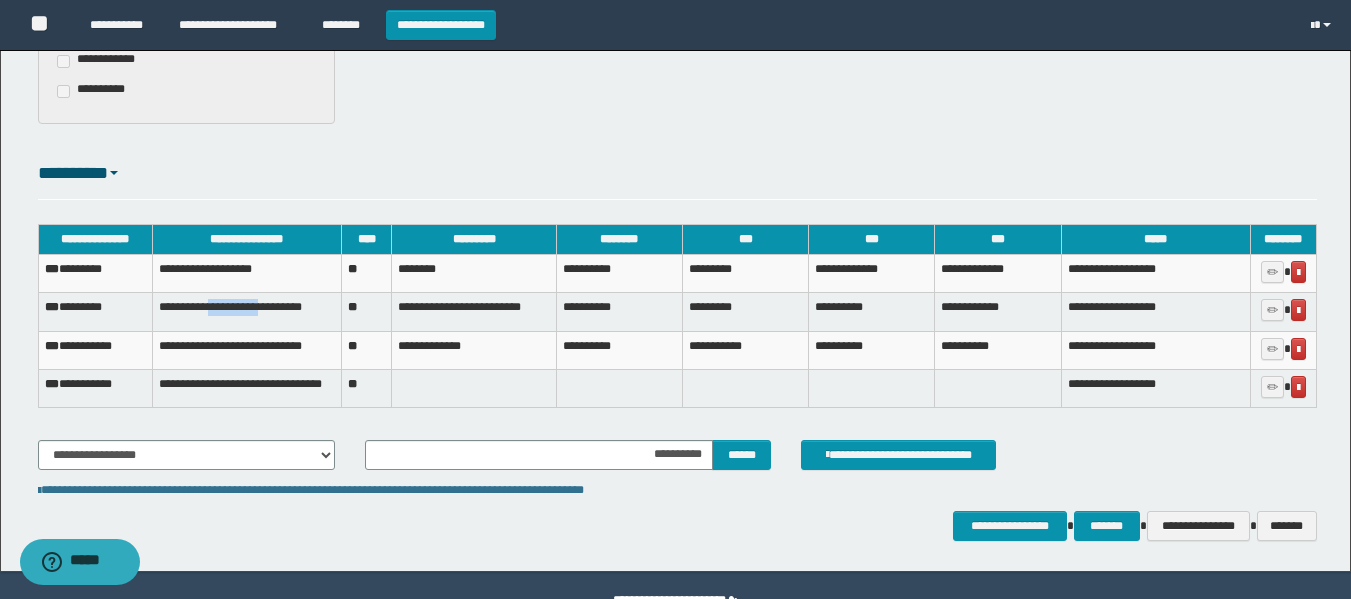 drag, startPoint x: 218, startPoint y: 323, endPoint x: 284, endPoint y: 319, distance: 66.1211 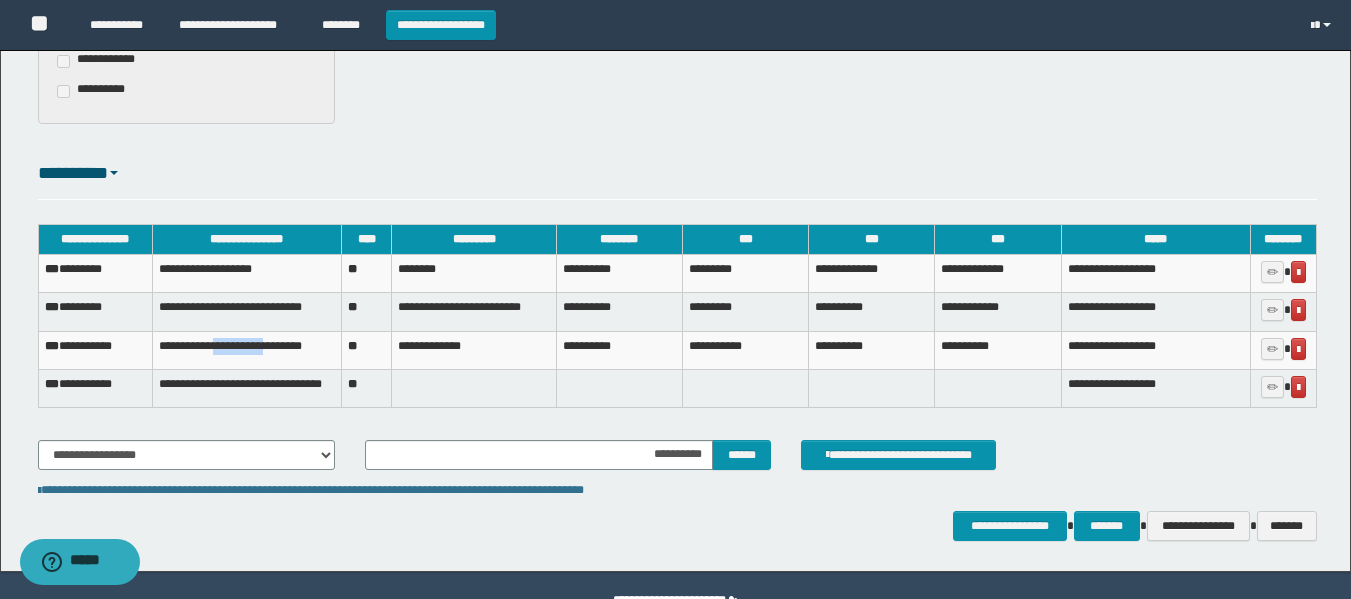 drag, startPoint x: 221, startPoint y: 341, endPoint x: 277, endPoint y: 340, distance: 56.008926 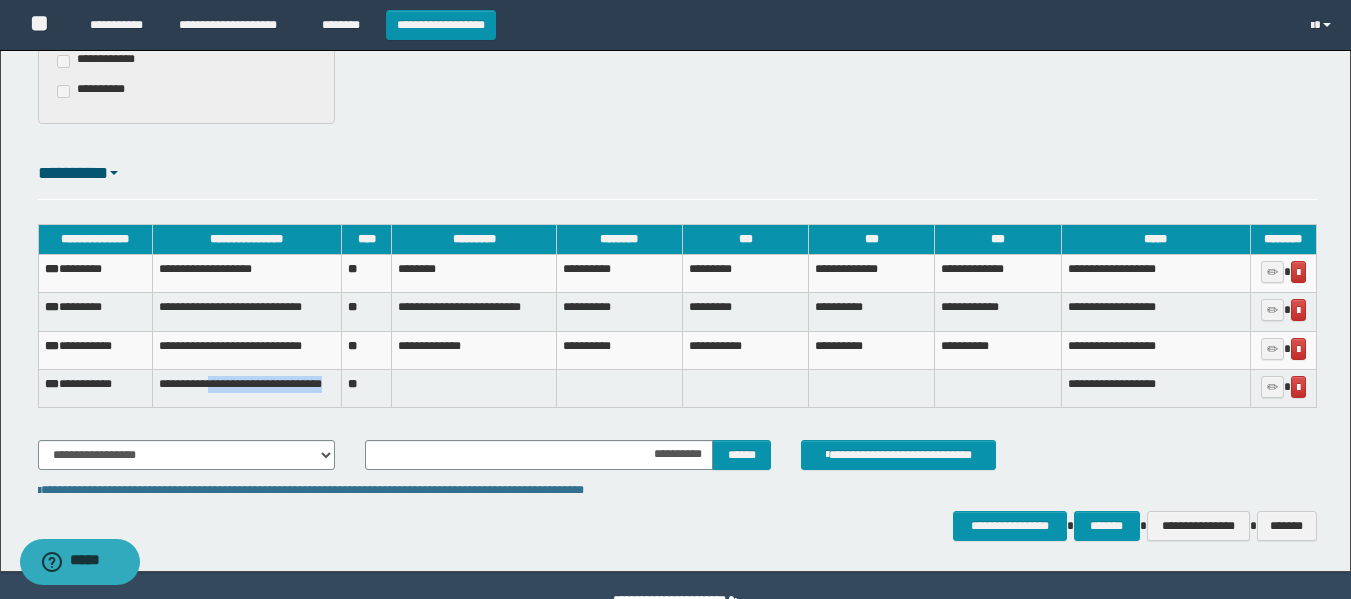 drag, startPoint x: 219, startPoint y: 383, endPoint x: 323, endPoint y: 395, distance: 104.69002 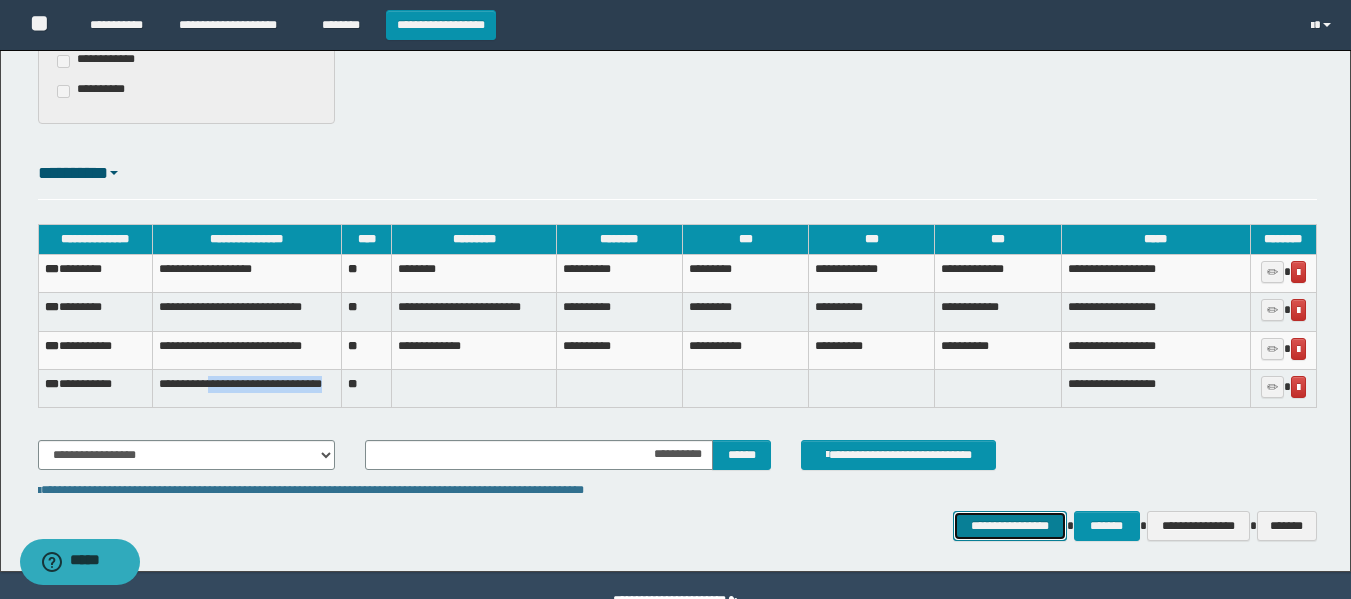 click on "**********" at bounding box center (1009, 526) 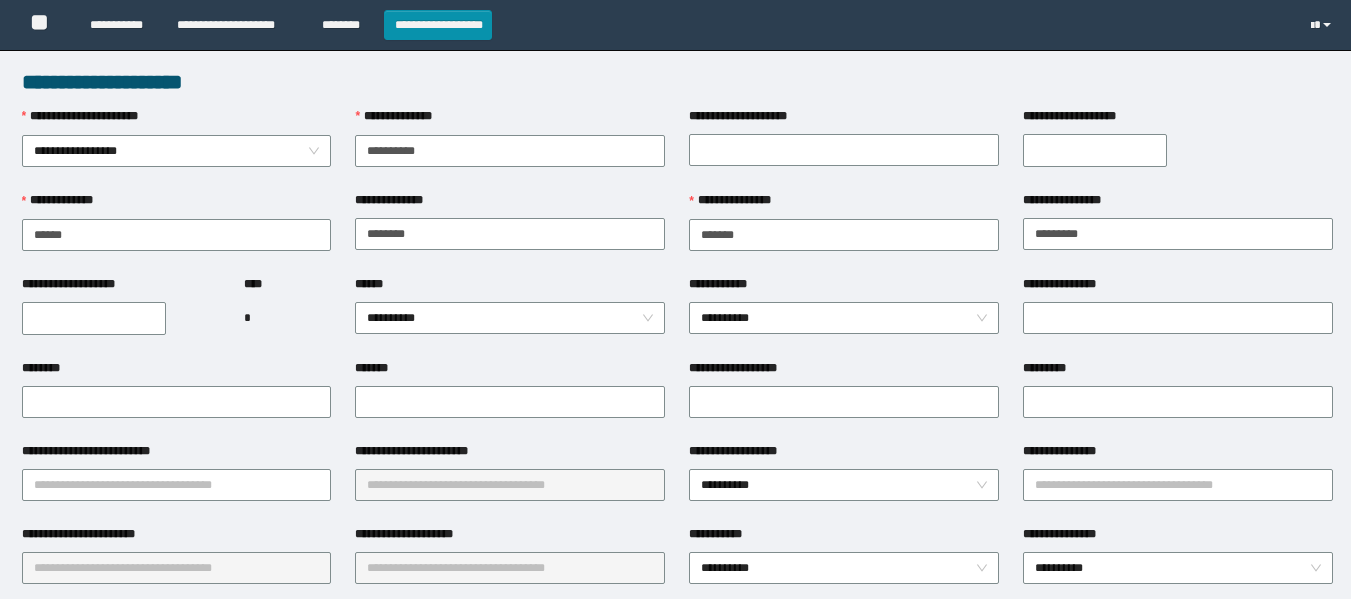 scroll, scrollTop: 0, scrollLeft: 0, axis: both 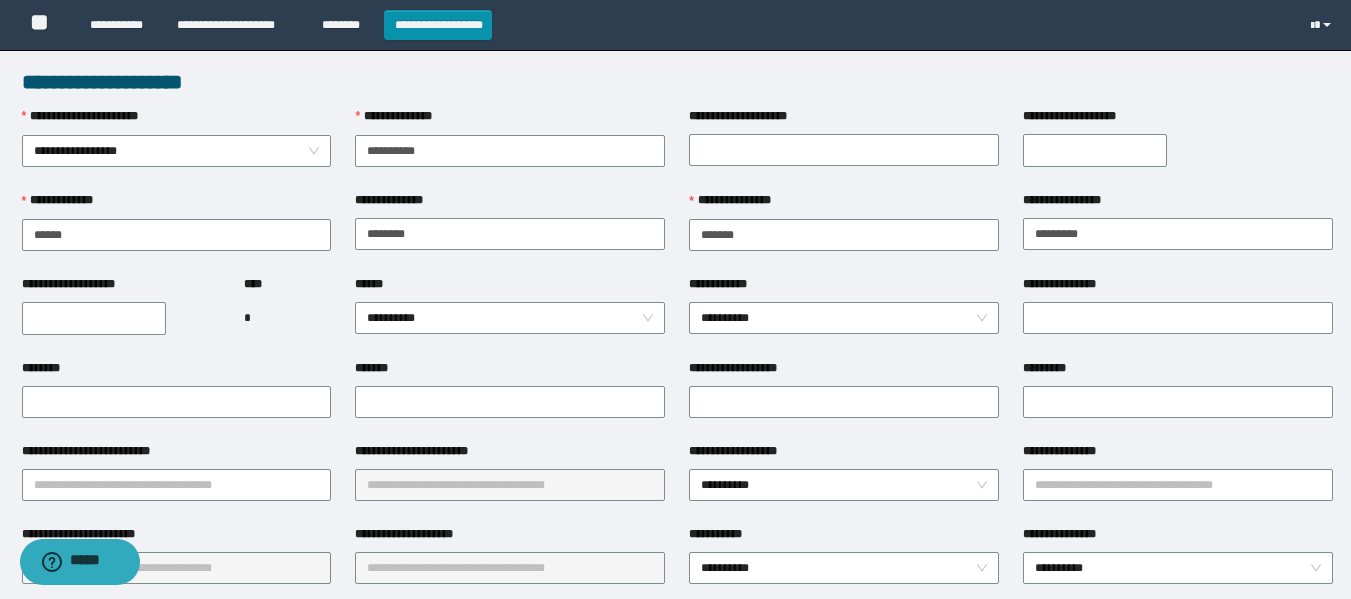 click on "**********" at bounding box center (94, 318) 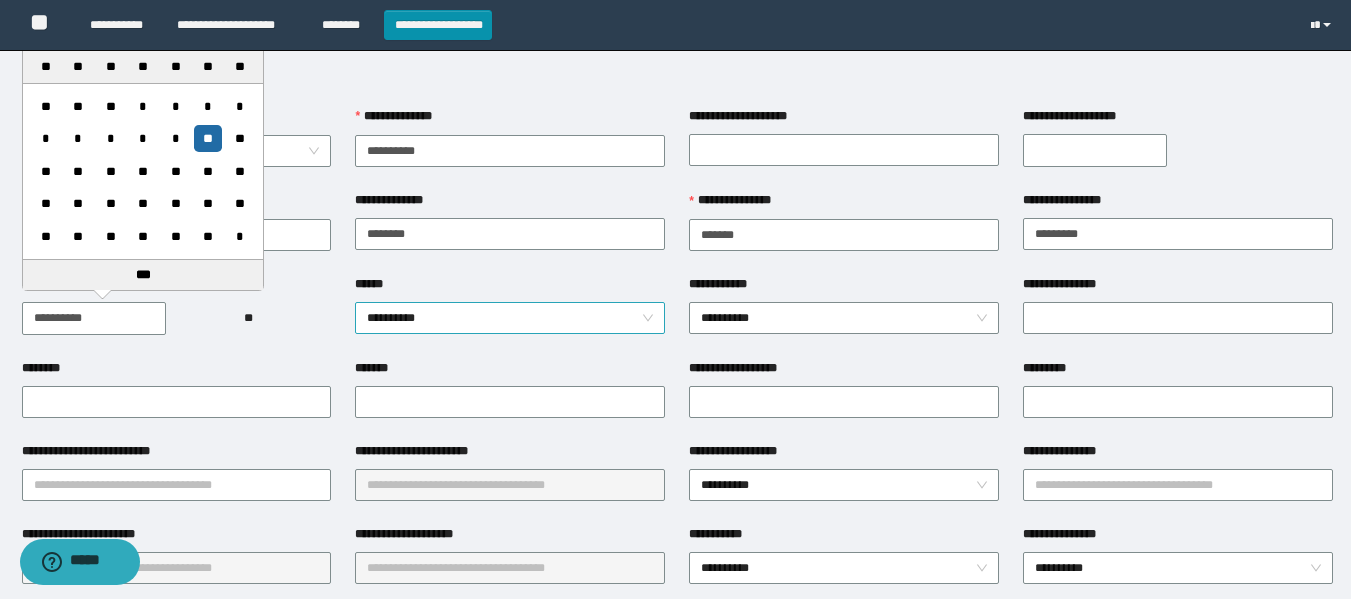 type on "**********" 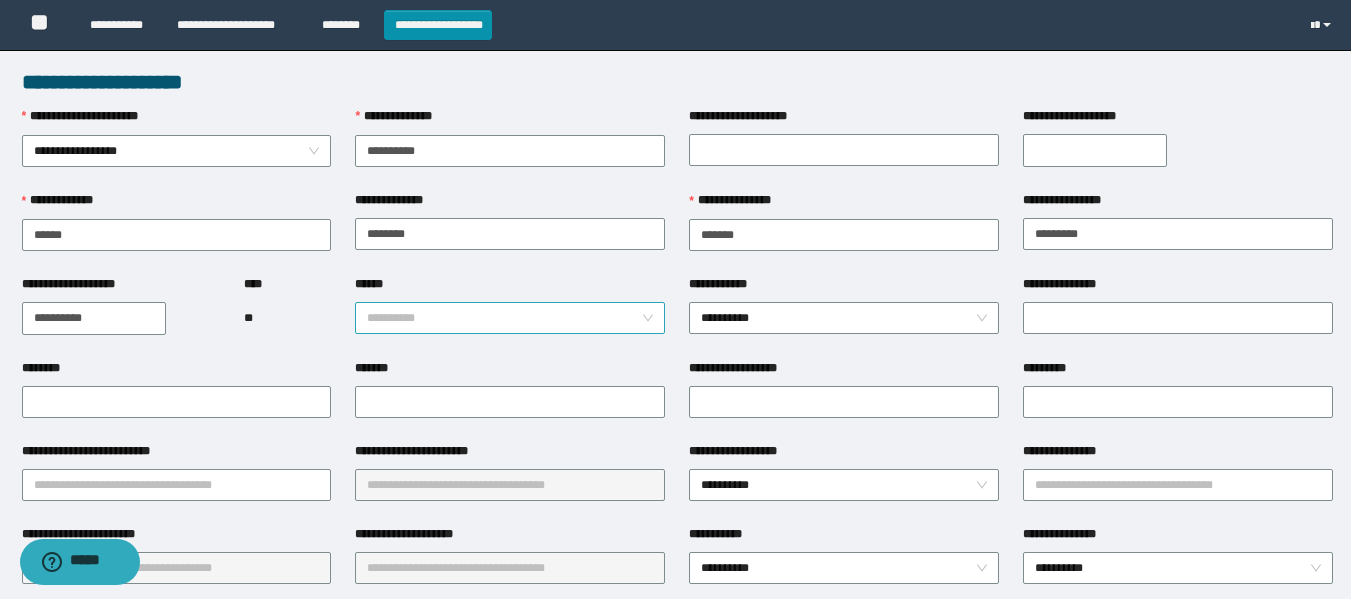 click on "**********" at bounding box center (510, 318) 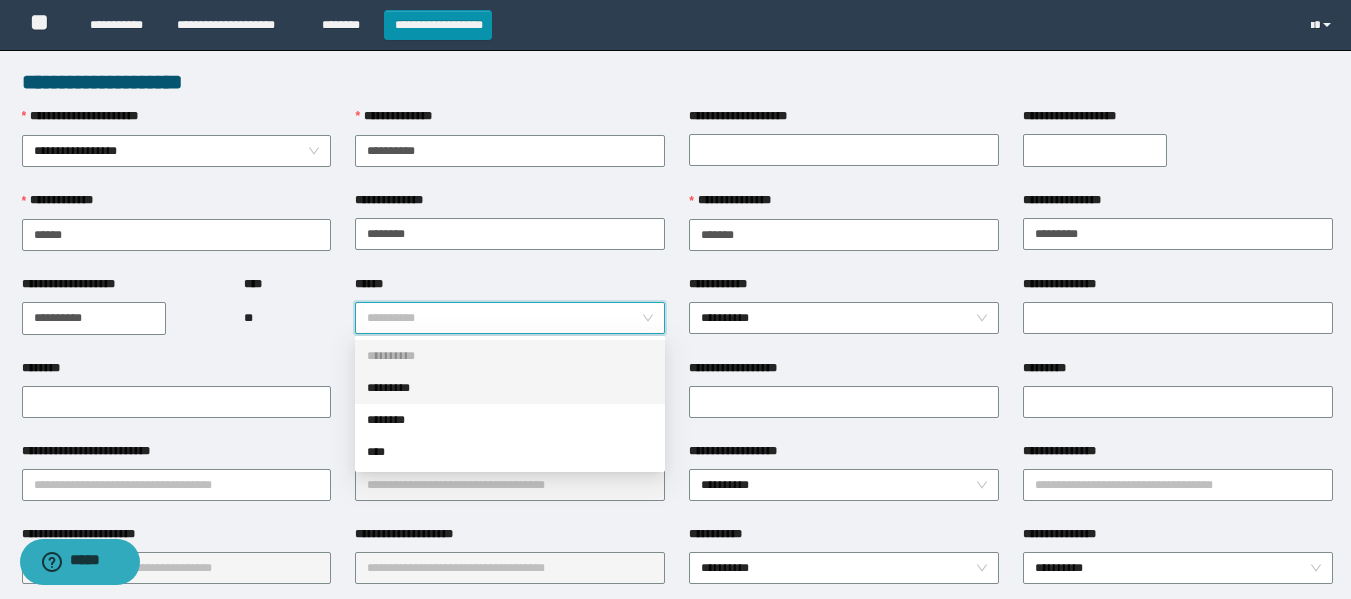 click on "*********" at bounding box center [510, 388] 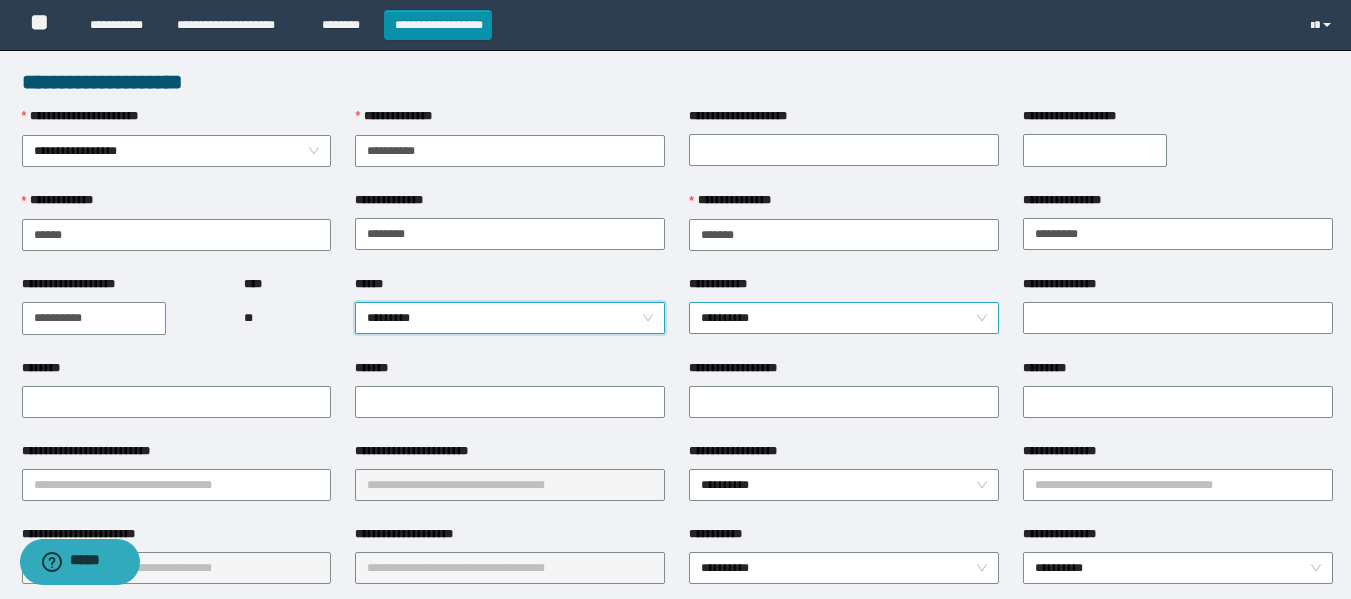 click on "**********" at bounding box center (844, 318) 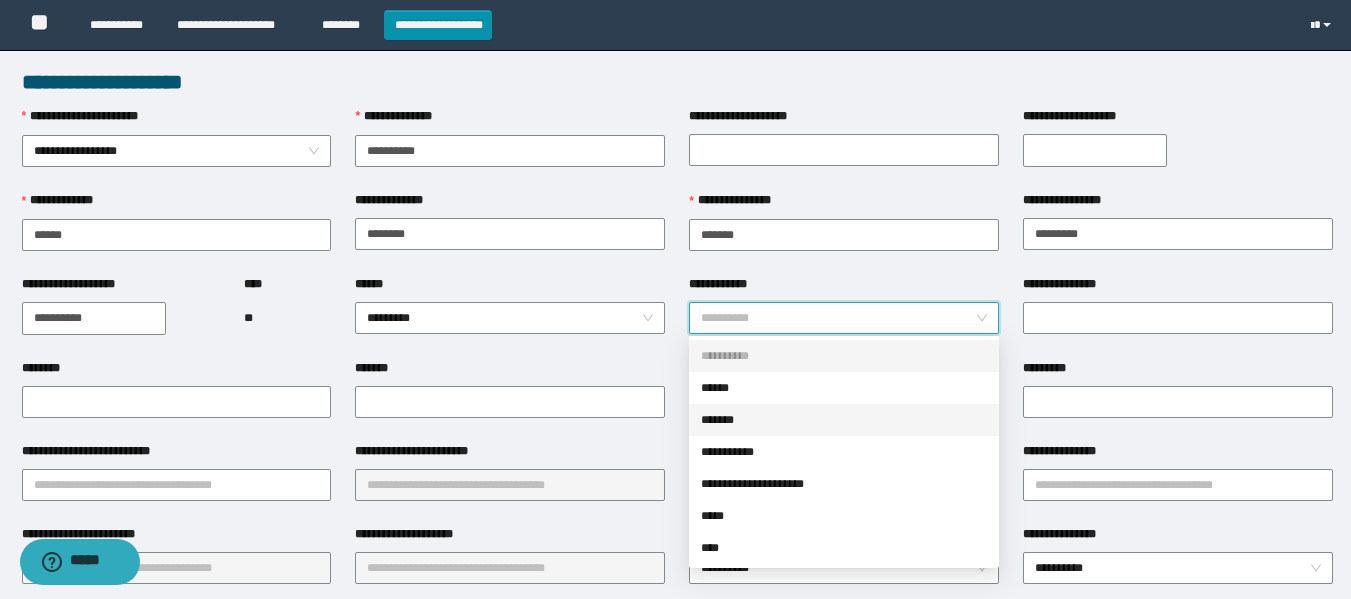 click on "*******" at bounding box center [844, 420] 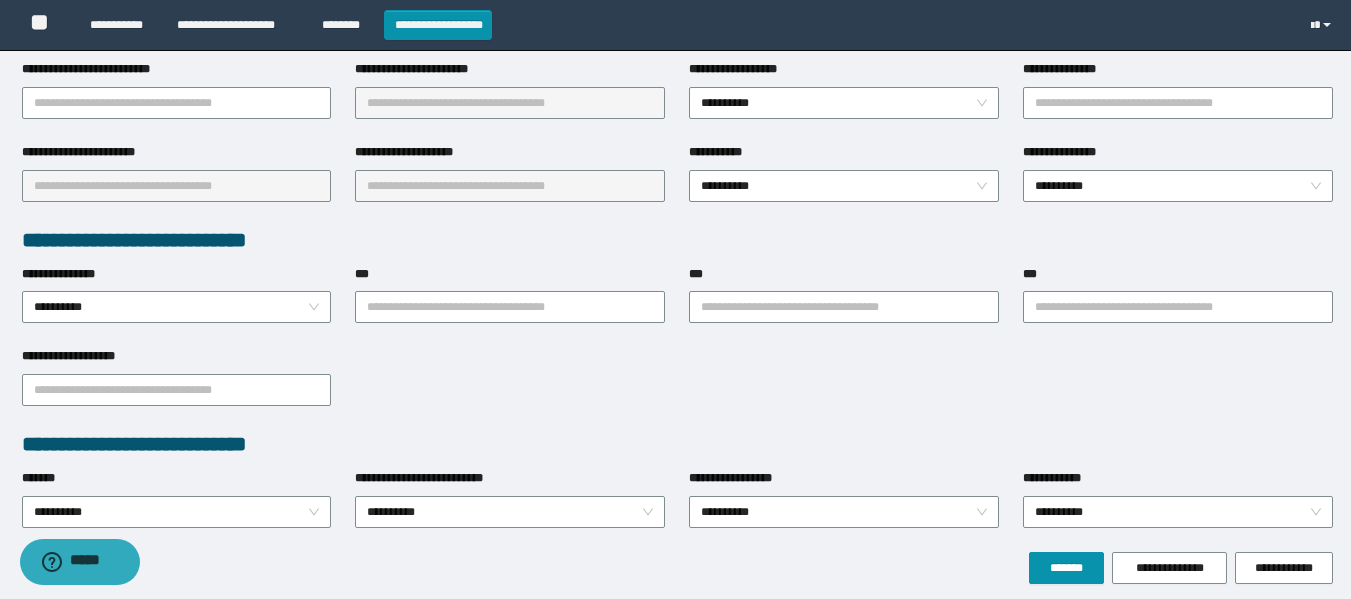 scroll, scrollTop: 400, scrollLeft: 0, axis: vertical 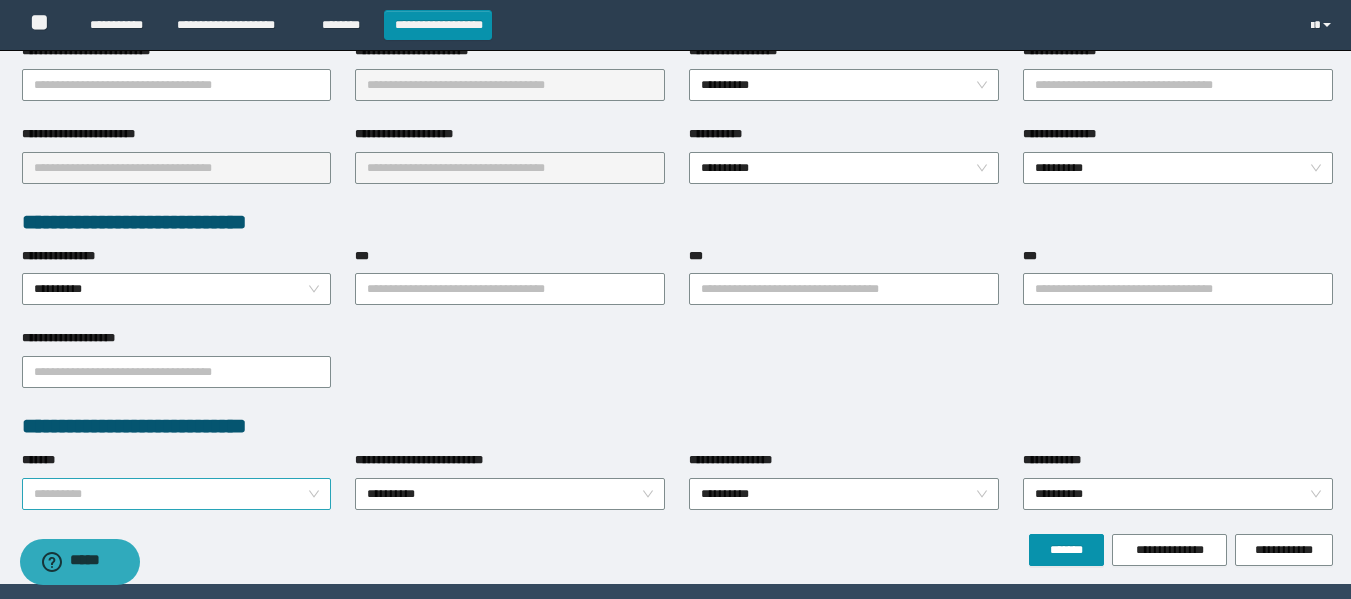 click on "**********" at bounding box center (177, 494) 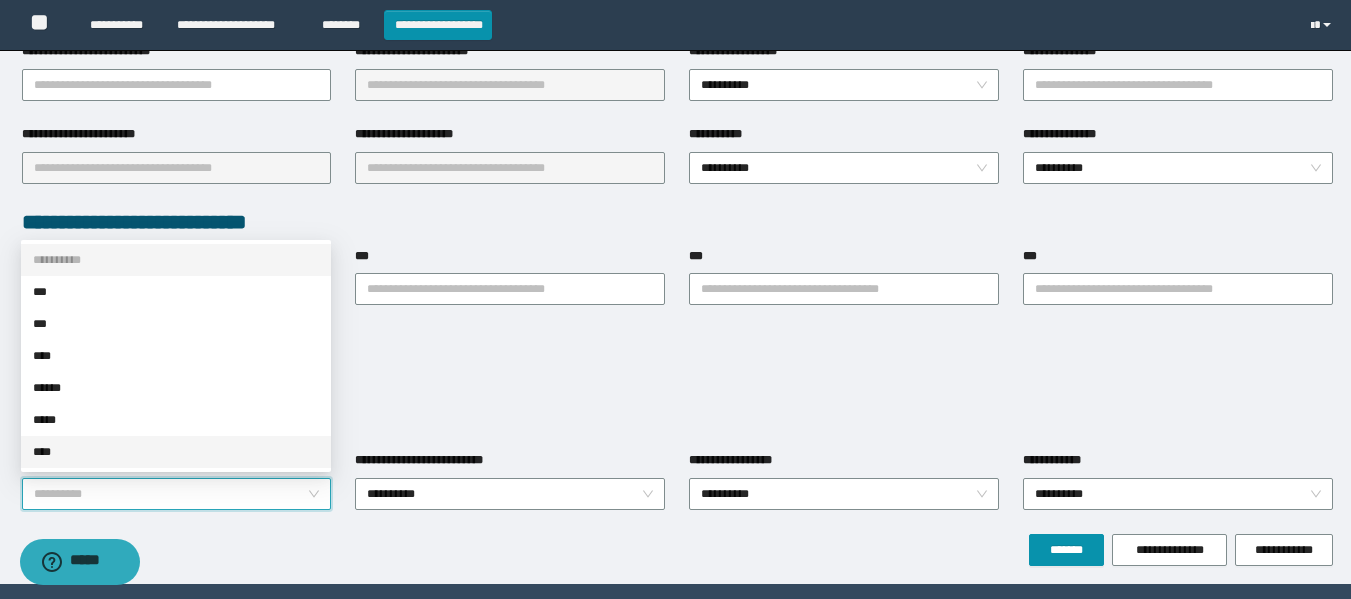 click on "**********" at bounding box center (677, 370) 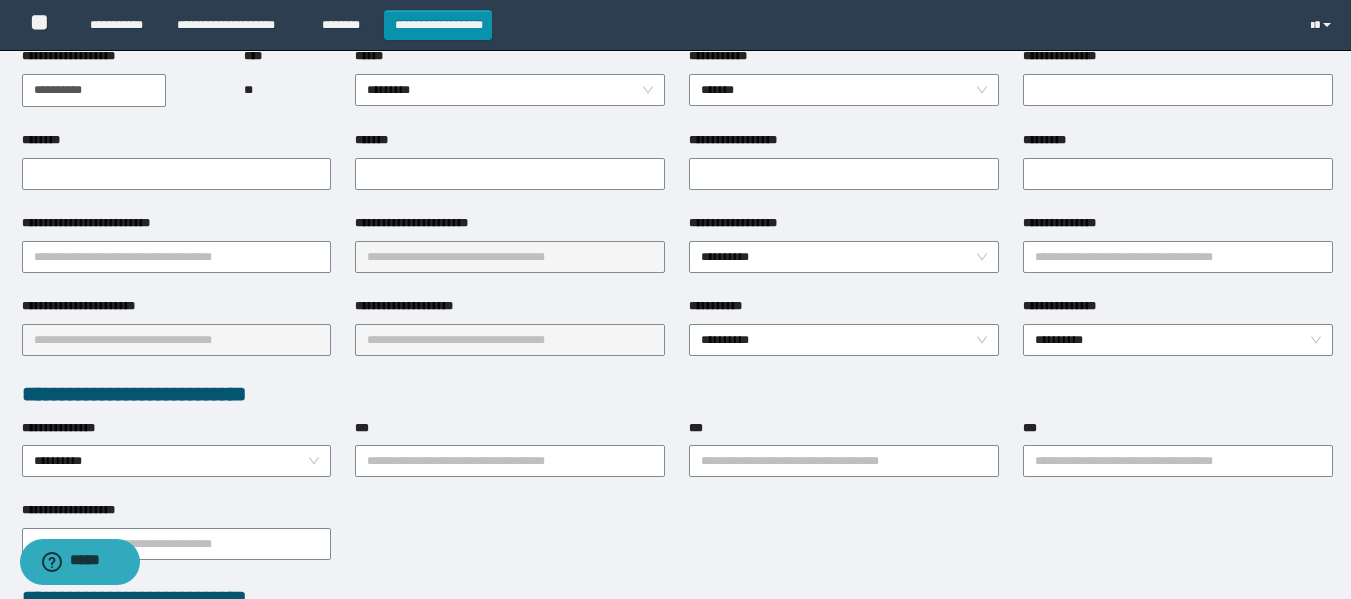 scroll, scrollTop: 262, scrollLeft: 0, axis: vertical 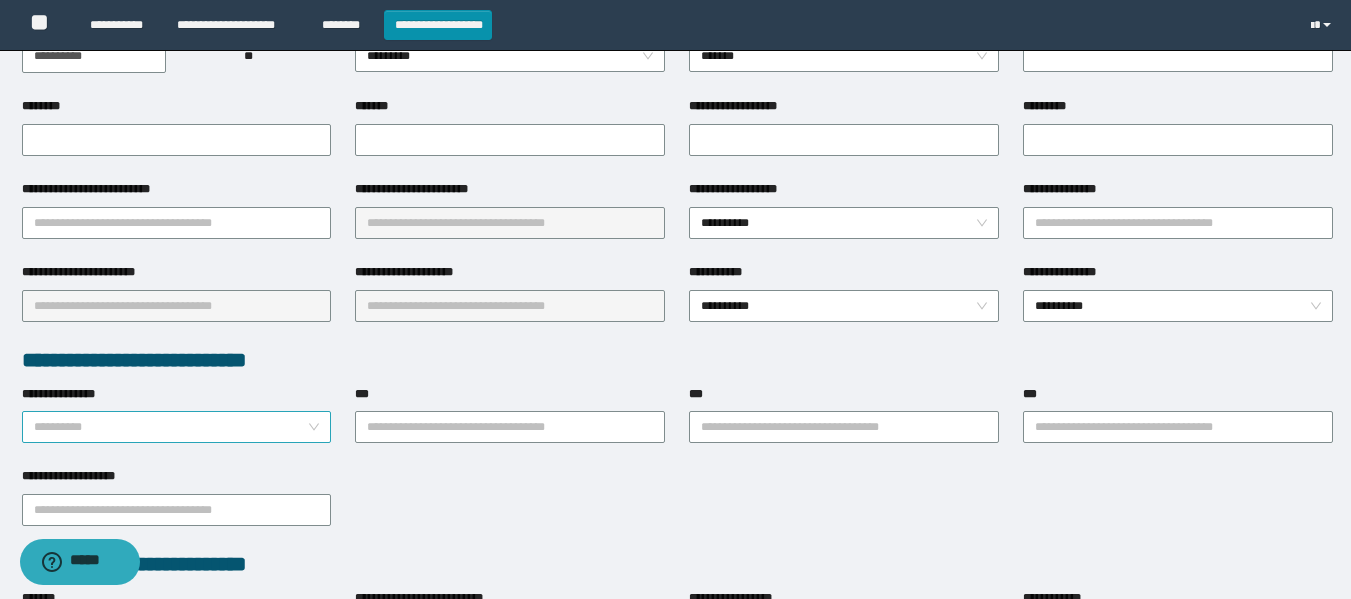 click on "**********" at bounding box center [177, 427] 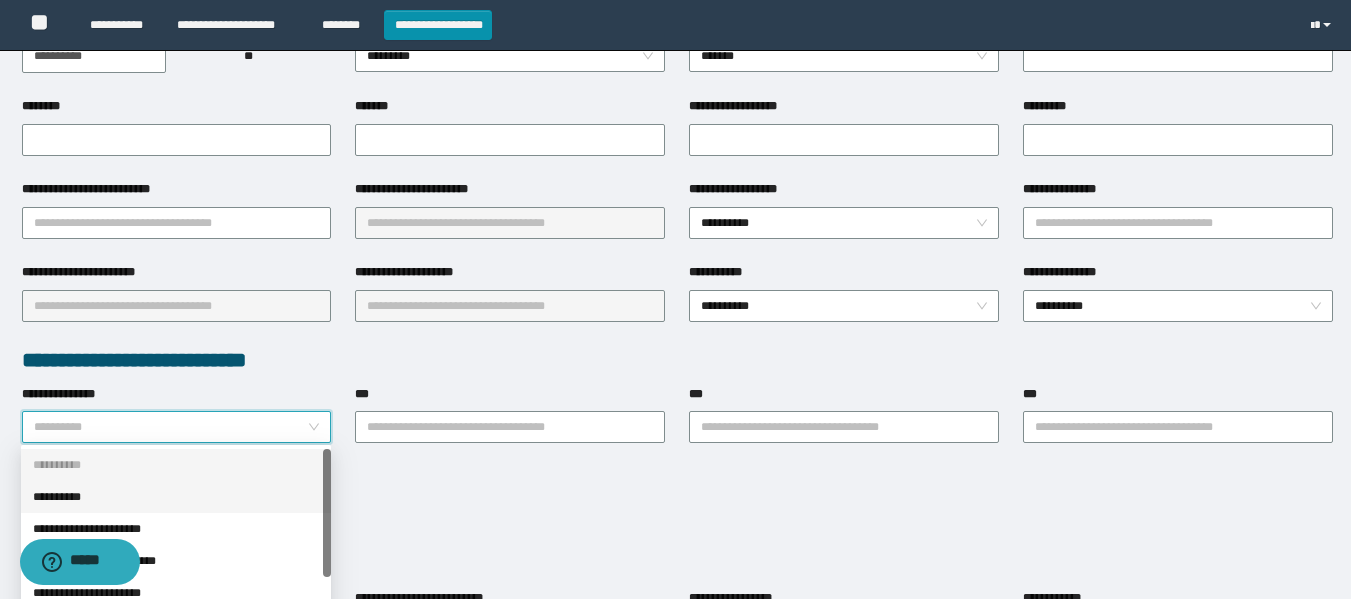 scroll, scrollTop: 362, scrollLeft: 0, axis: vertical 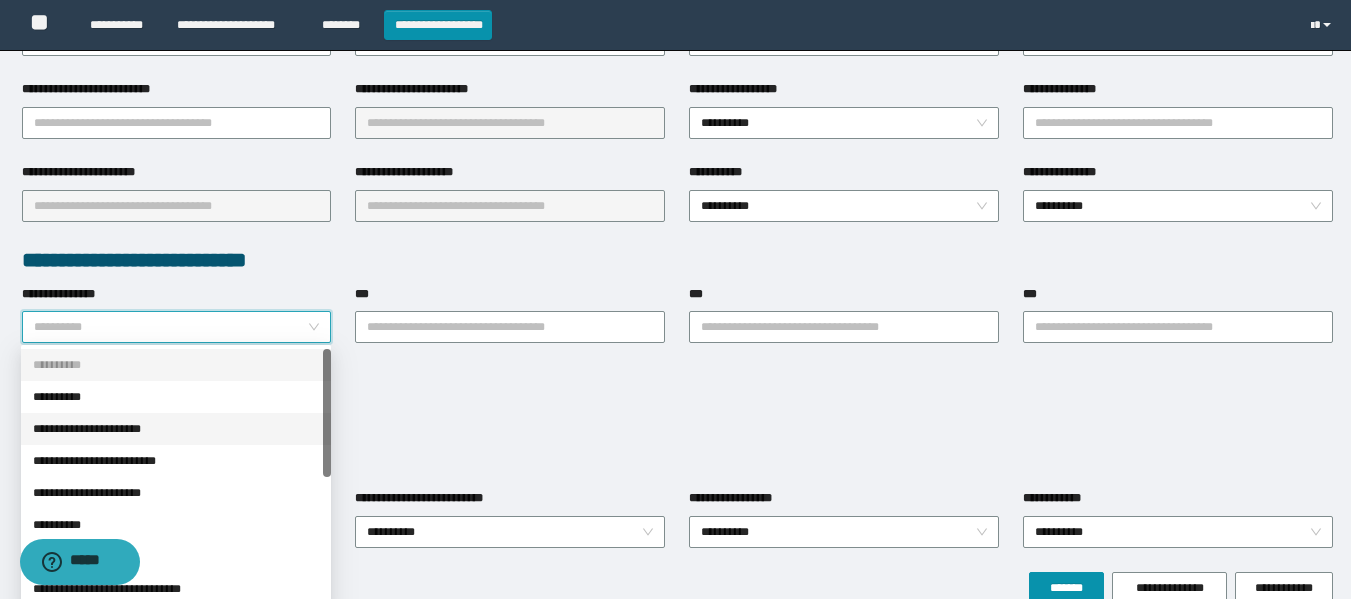 click on "**********" at bounding box center (176, 429) 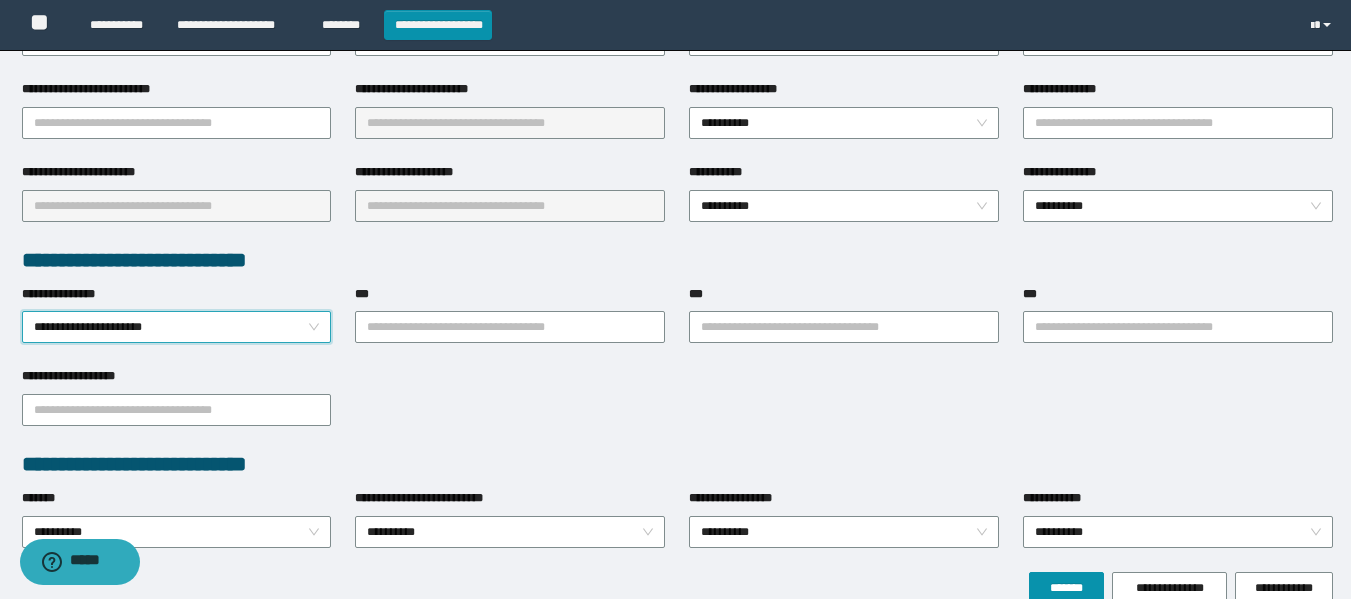 click on "**********" at bounding box center [177, 327] 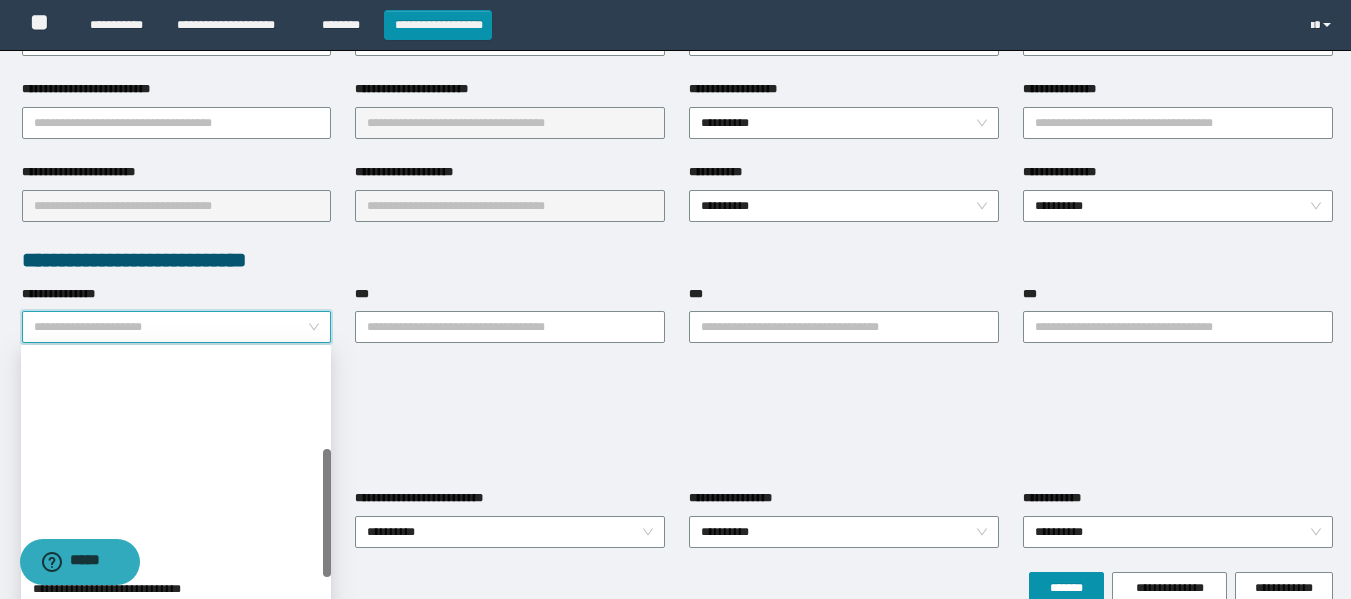 scroll, scrollTop: 256, scrollLeft: 0, axis: vertical 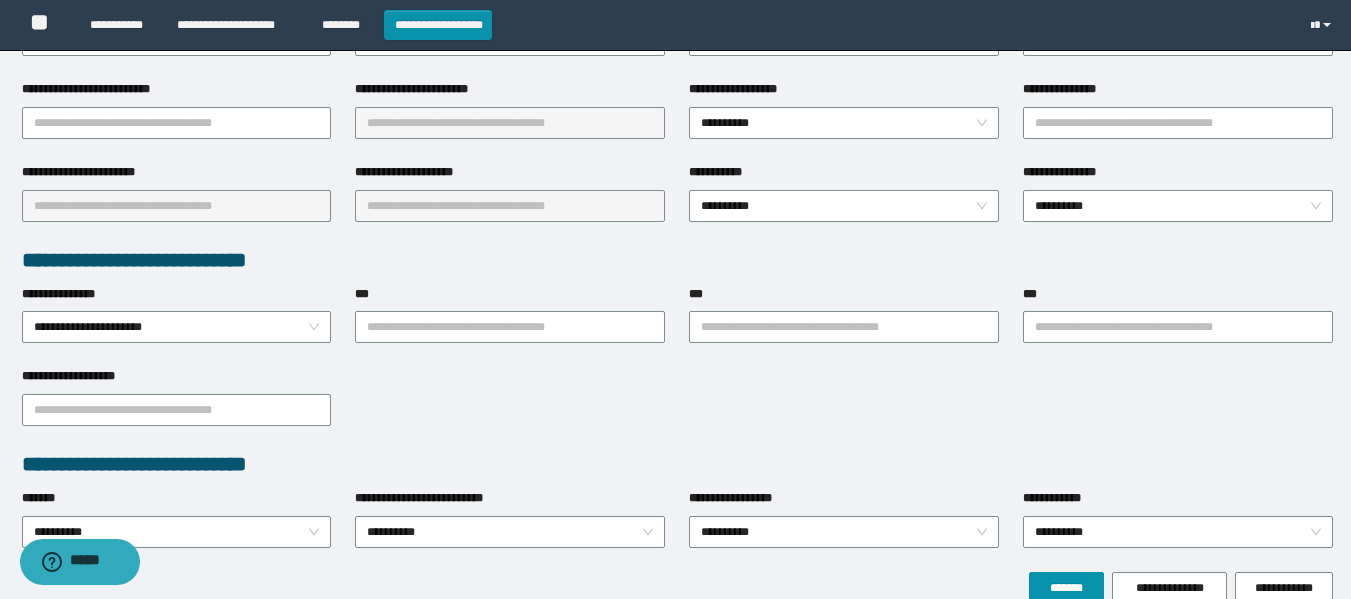 click on "**********" at bounding box center (677, 408) 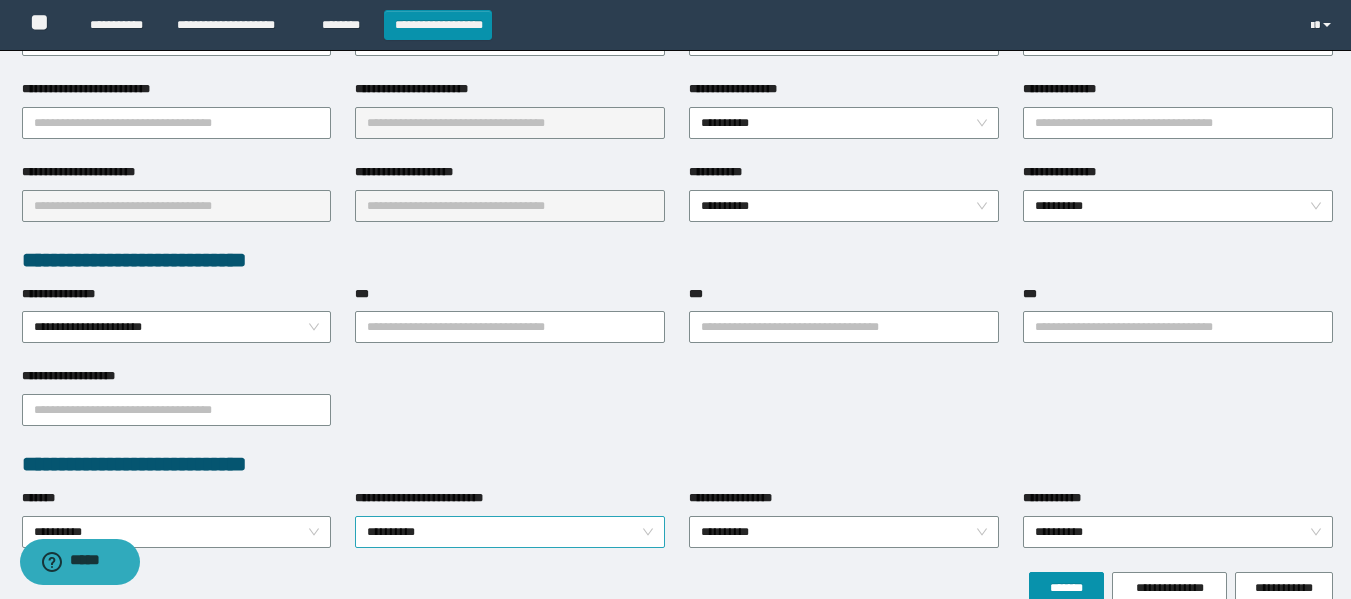 scroll, scrollTop: 462, scrollLeft: 0, axis: vertical 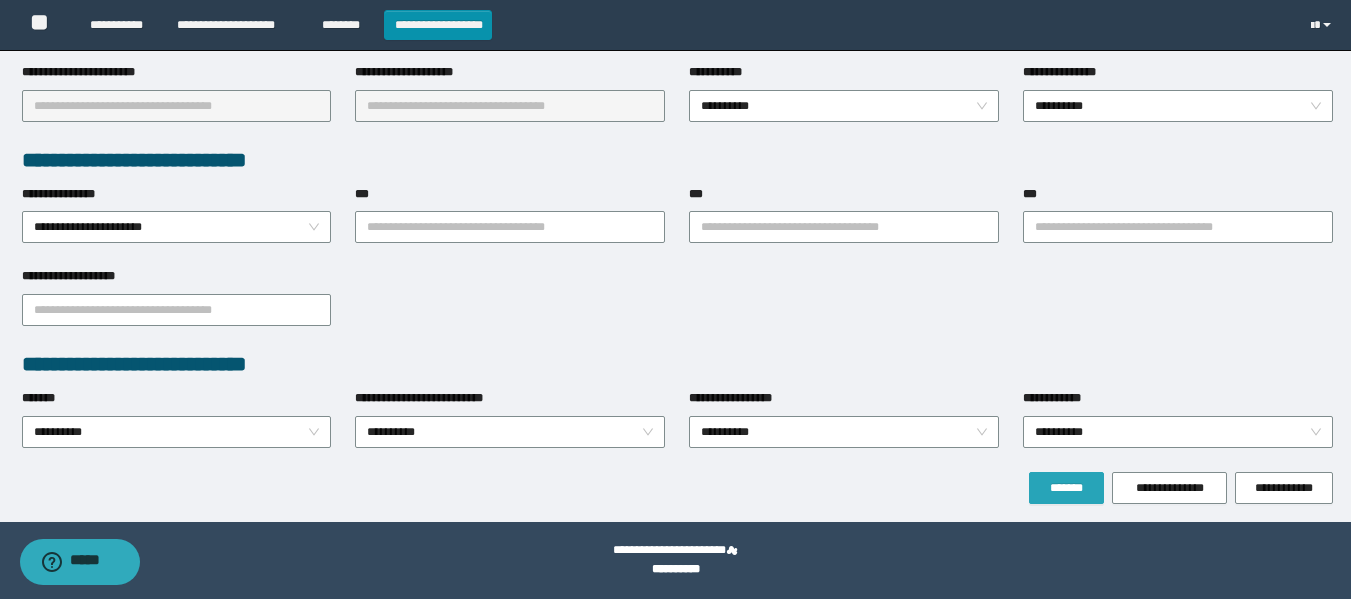 click on "*******" at bounding box center [1066, 488] 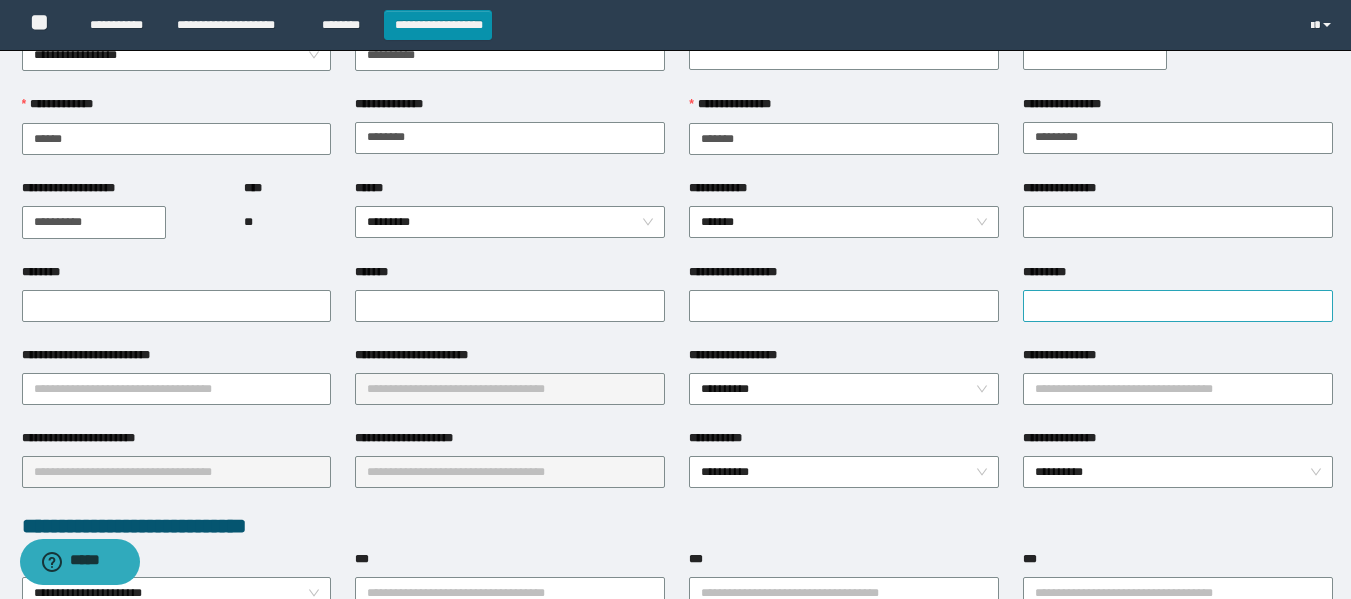 scroll, scrollTop: 114, scrollLeft: 0, axis: vertical 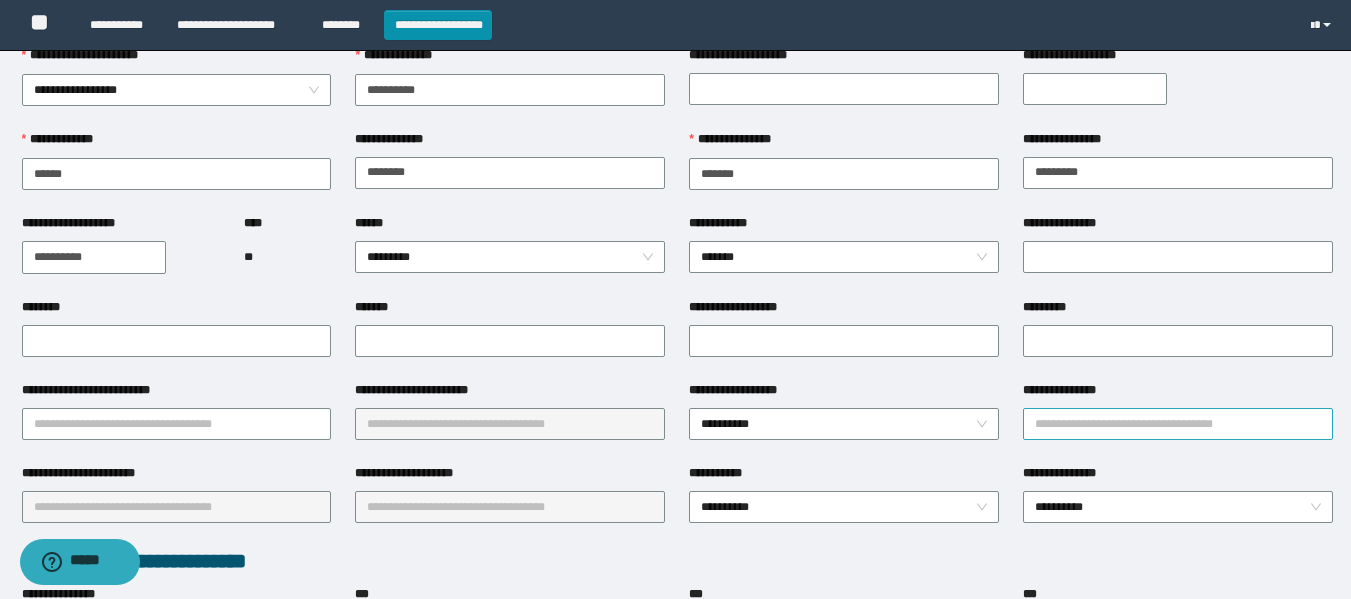 click on "**********" at bounding box center (1178, 424) 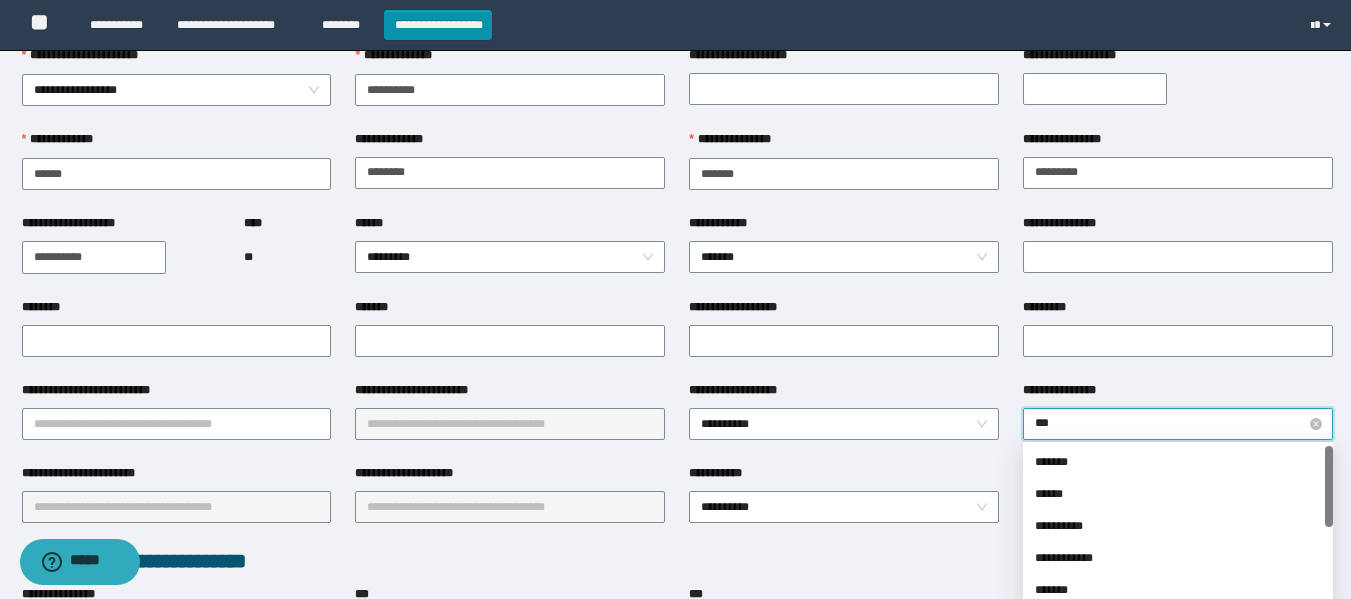 type on "****" 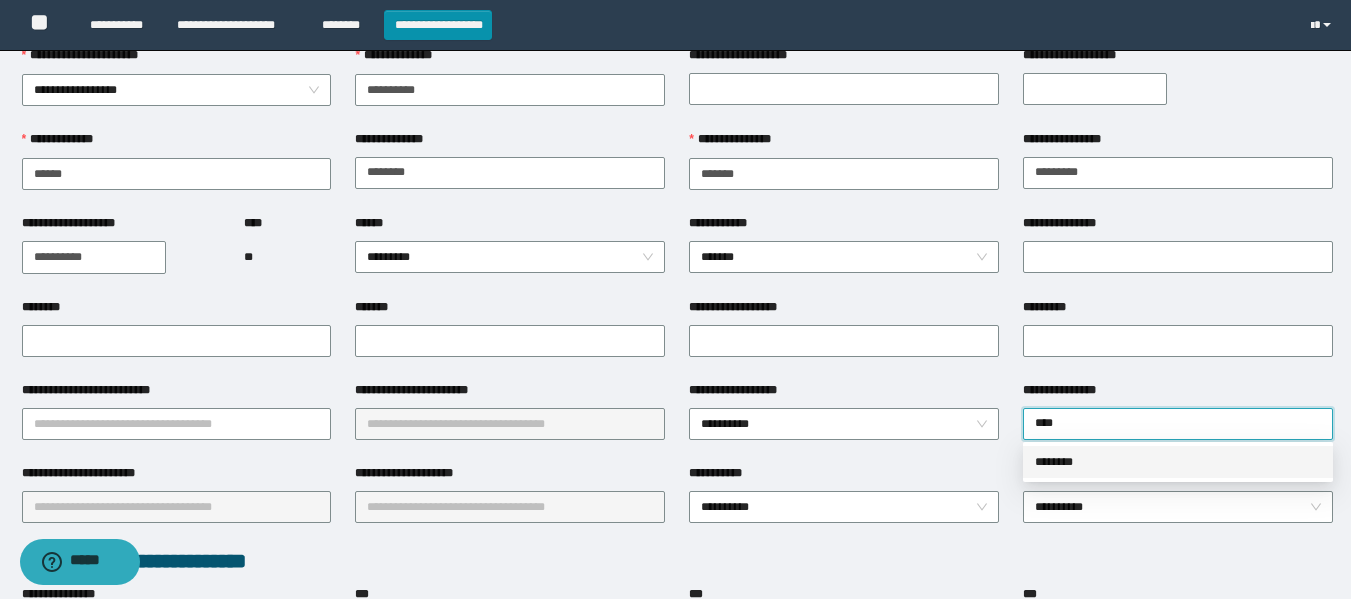 click on "********" at bounding box center (1178, 462) 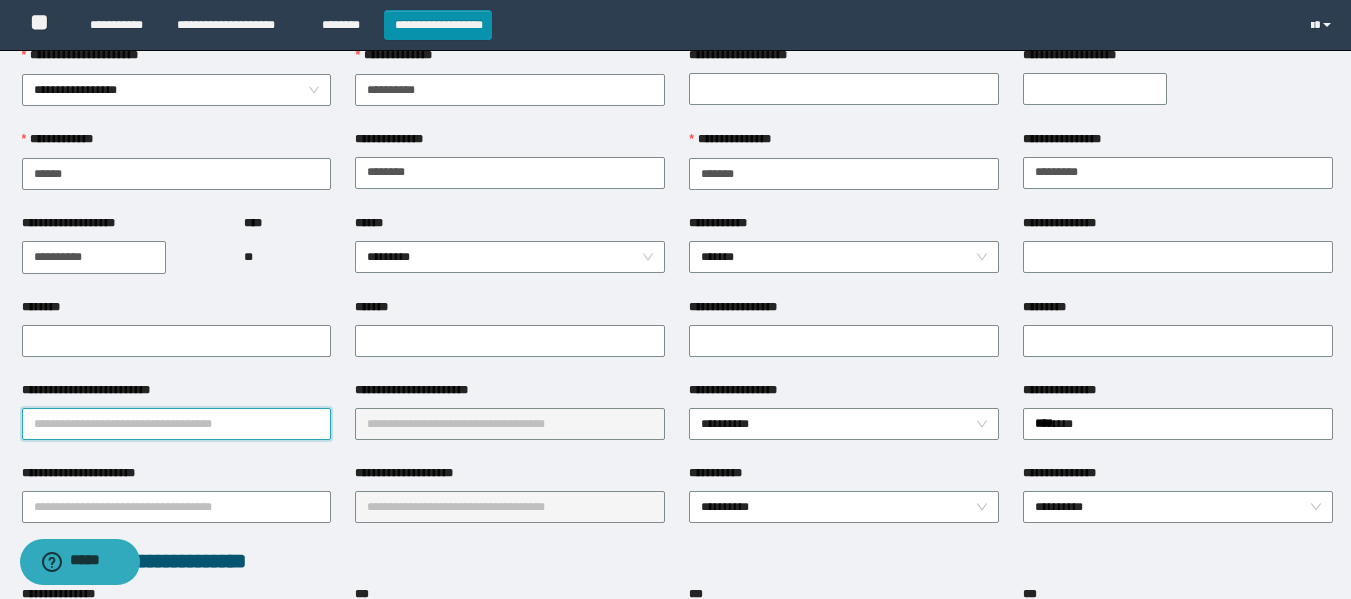 click on "**********" at bounding box center [177, 424] 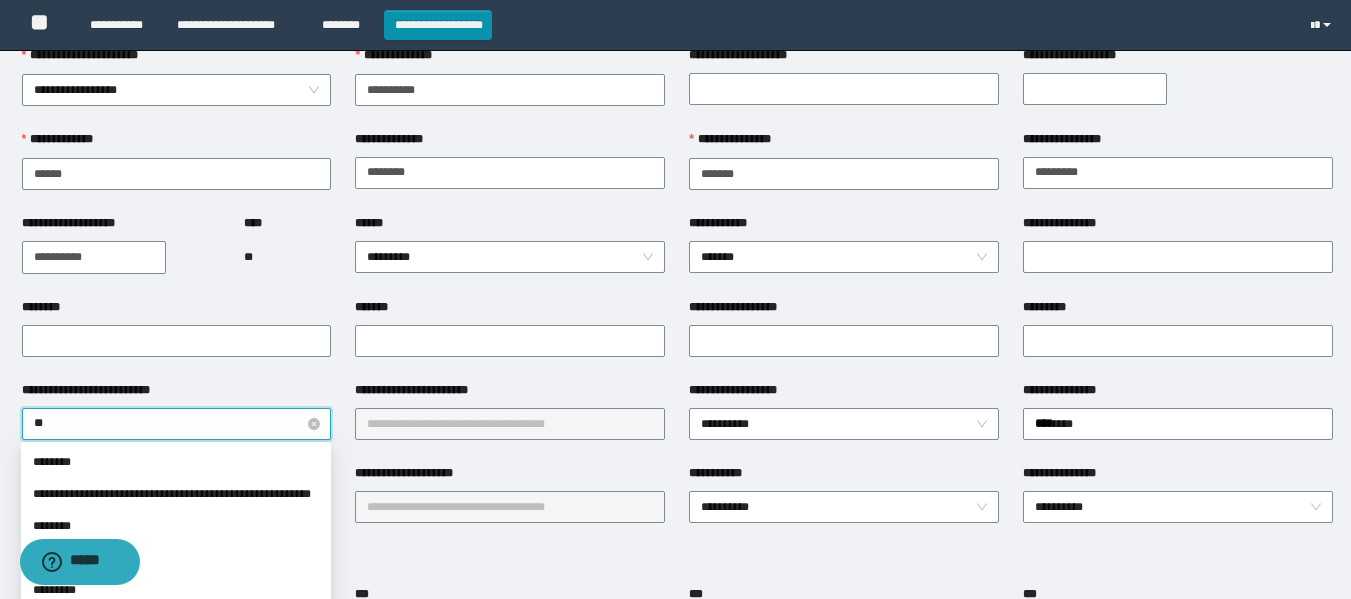 type on "***" 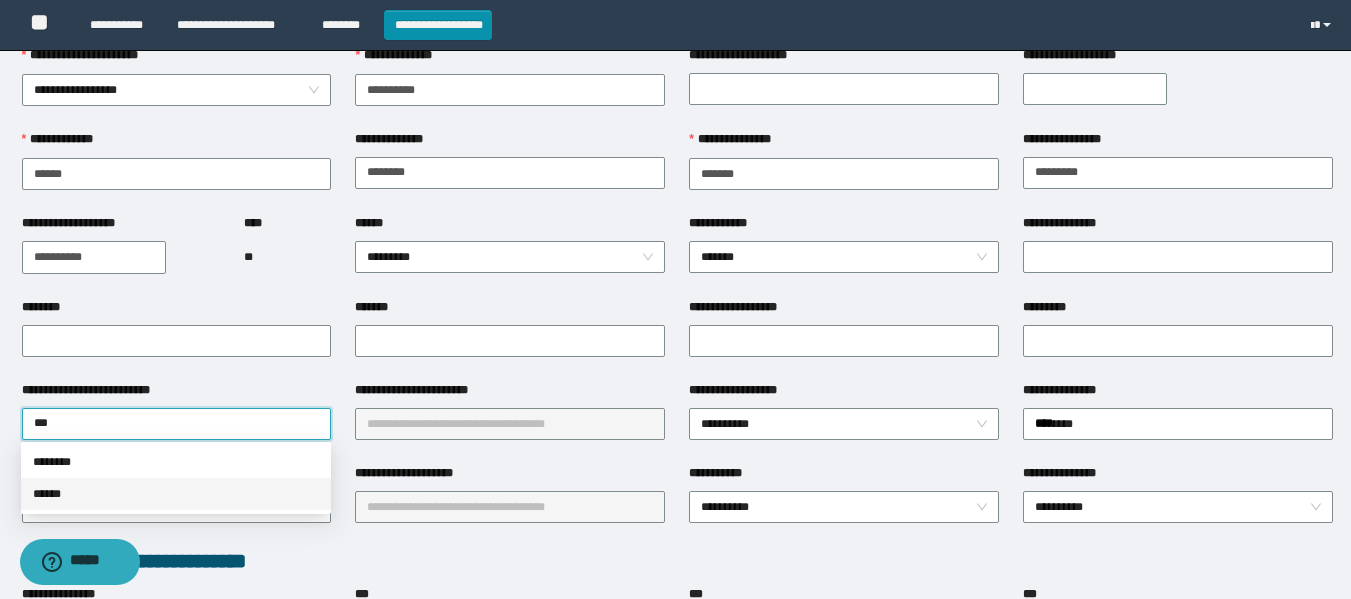 click on "******" at bounding box center [176, 494] 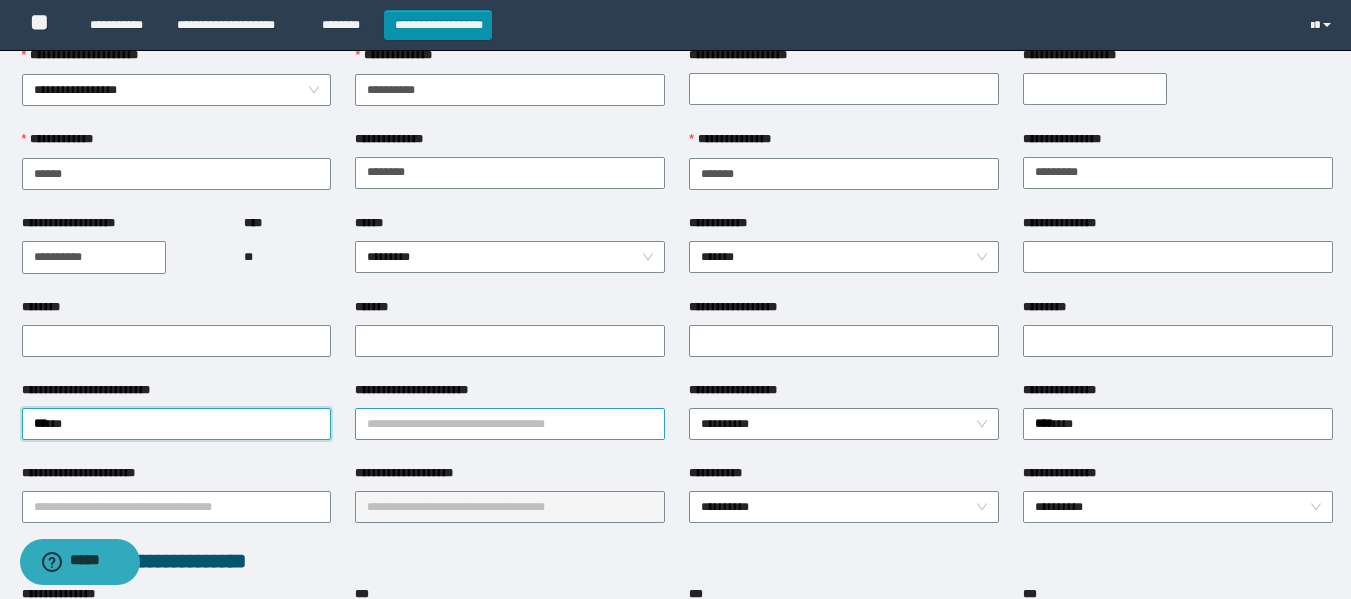 click on "**********" at bounding box center (510, 424) 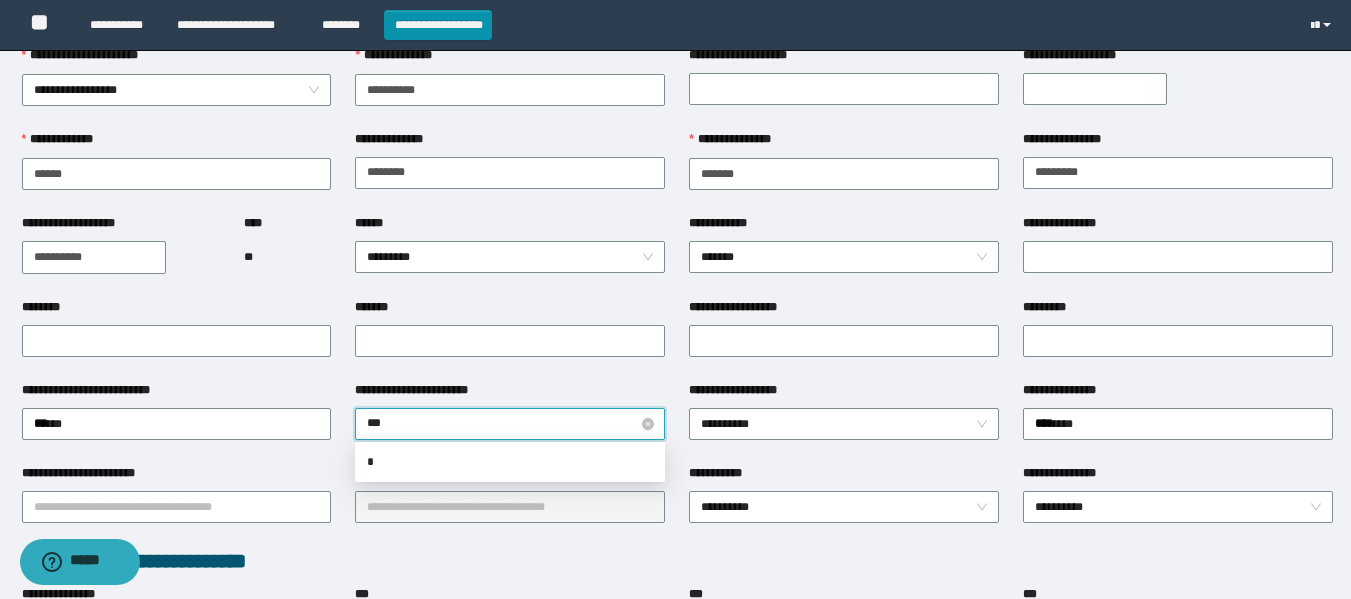 type on "****" 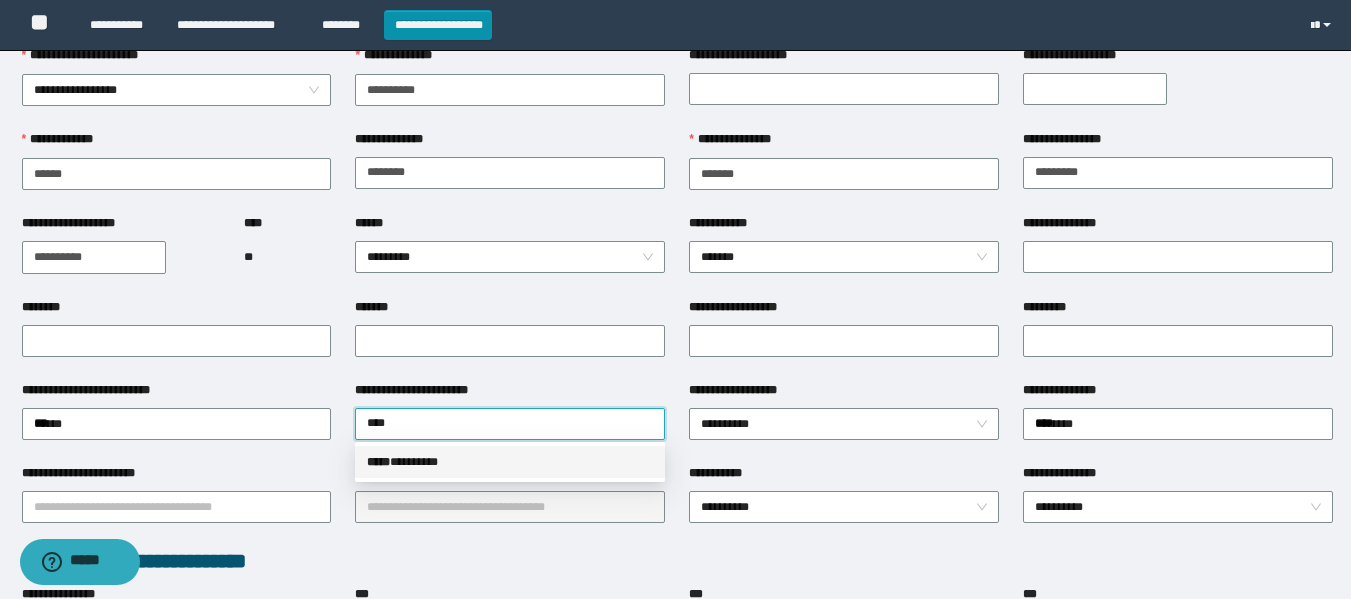 click on "***** * *******" at bounding box center [510, 462] 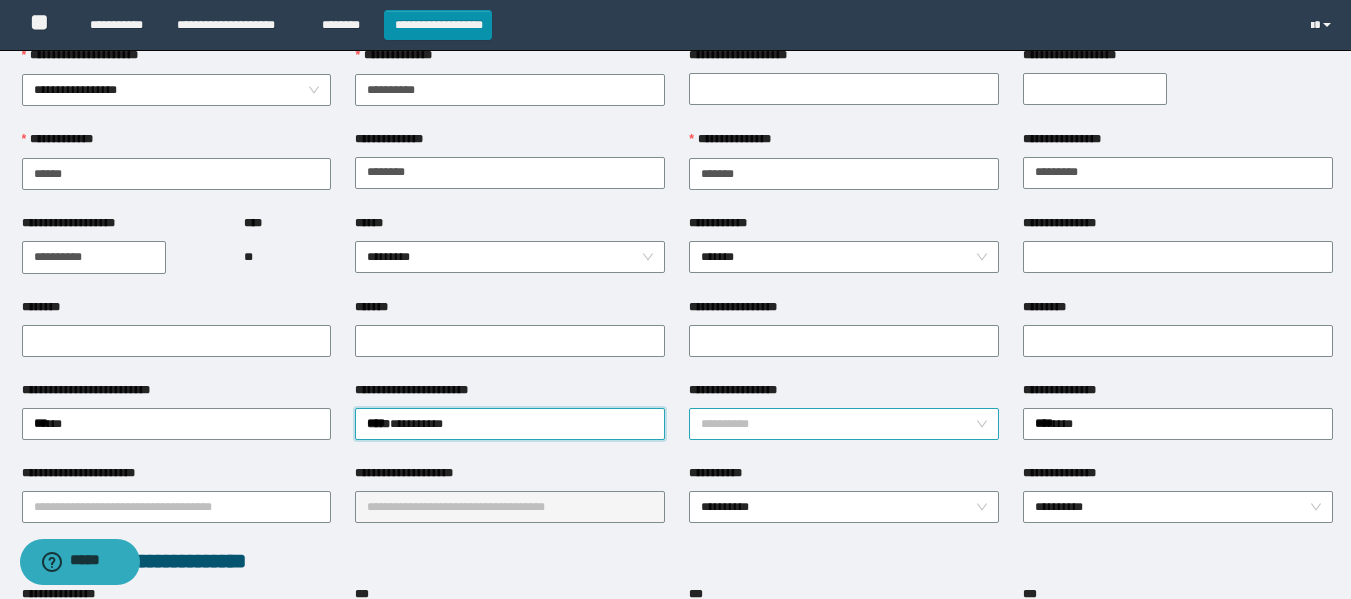 click on "**********" at bounding box center (844, 424) 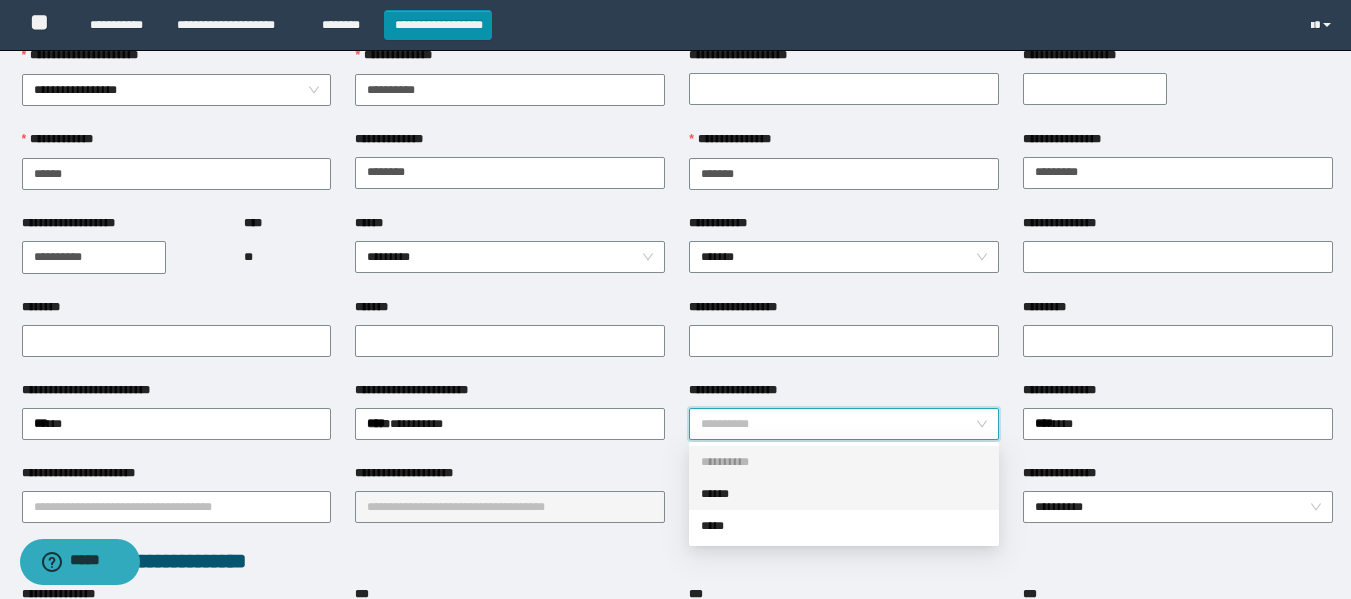 click on "******" at bounding box center (844, 494) 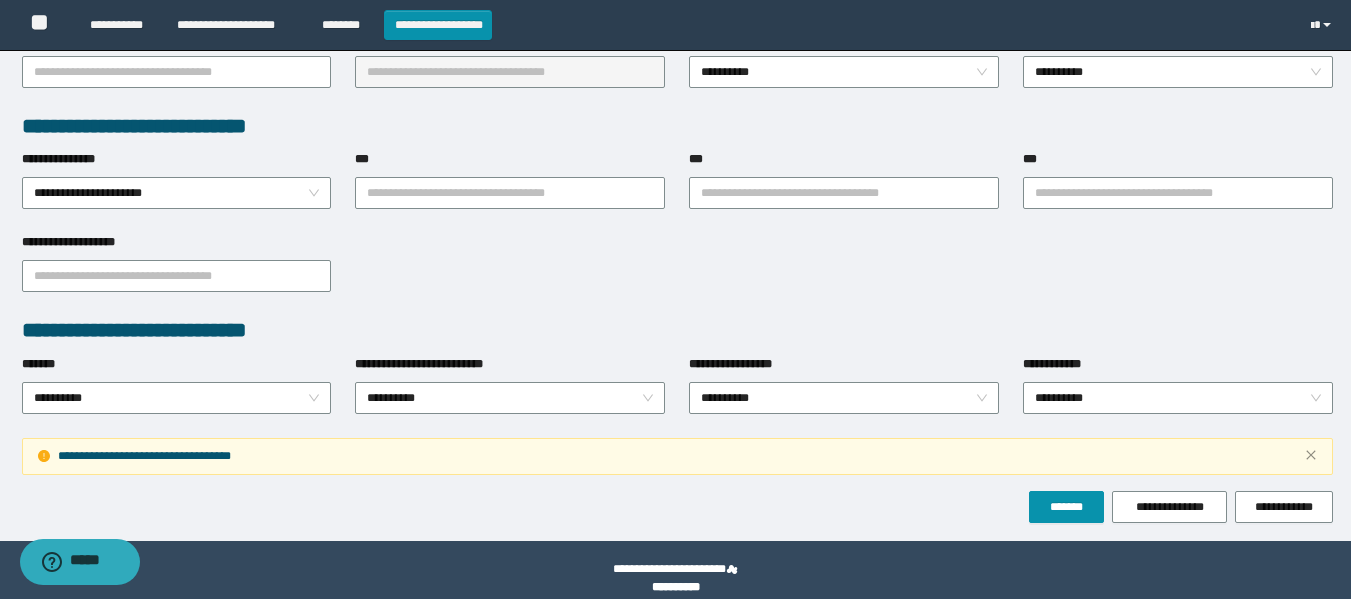scroll, scrollTop: 567, scrollLeft: 0, axis: vertical 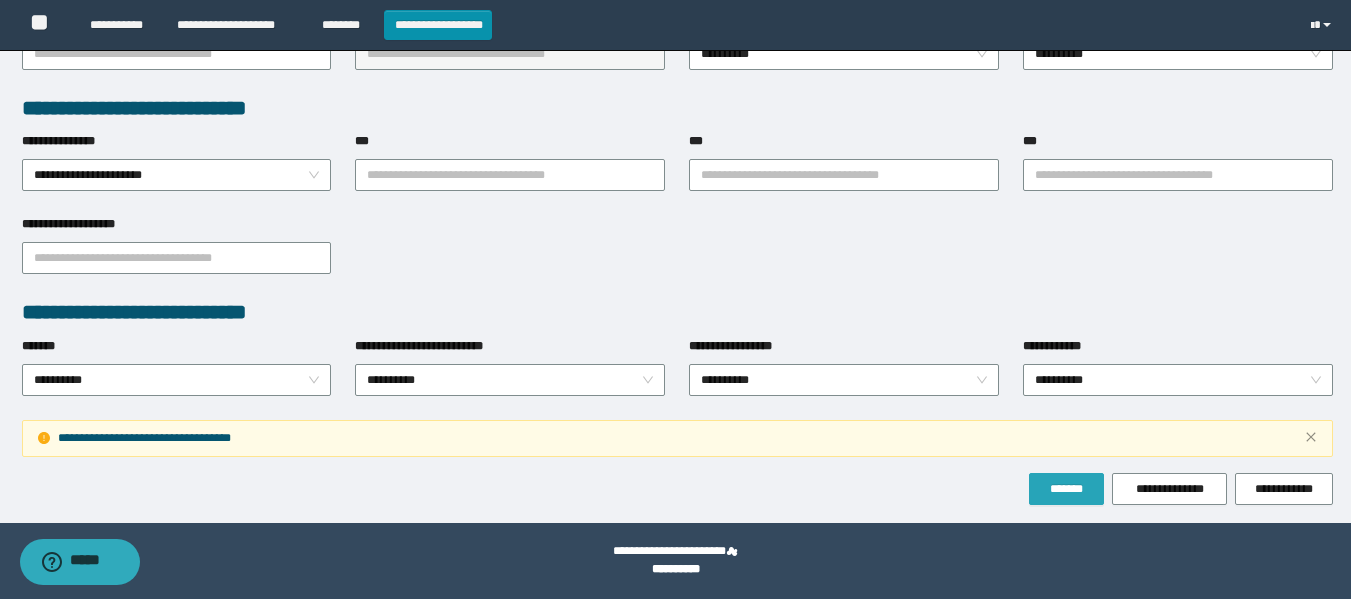 click on "*******" at bounding box center [1066, 489] 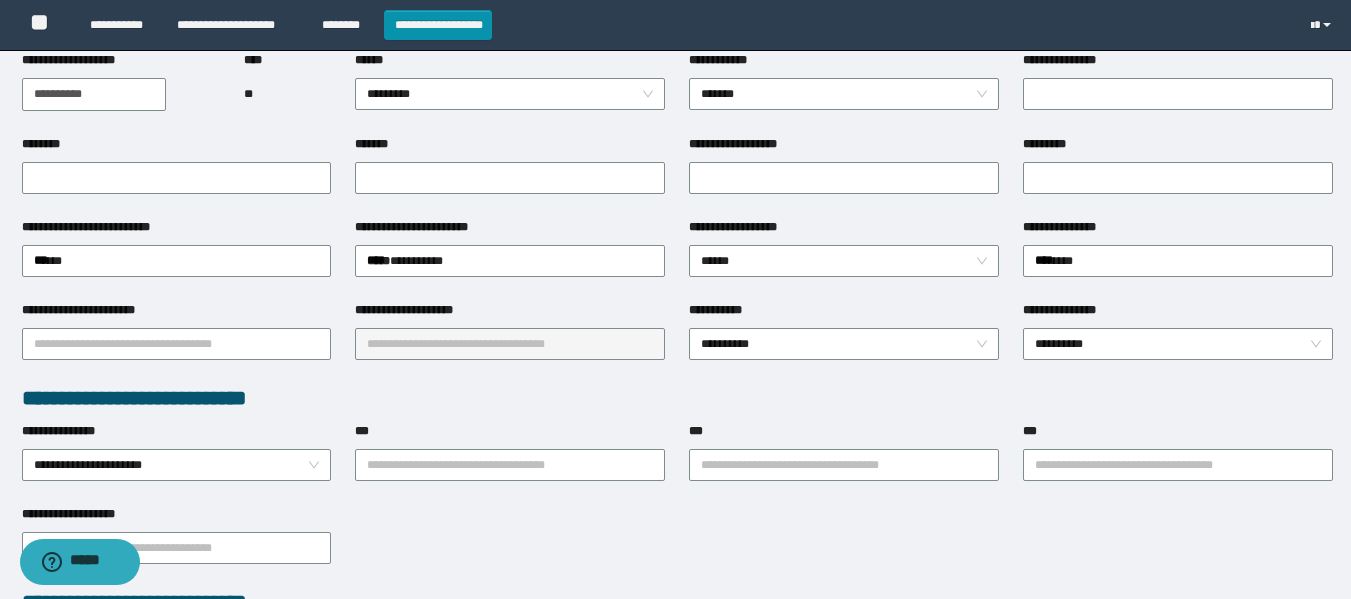 scroll, scrollTop: 267, scrollLeft: 0, axis: vertical 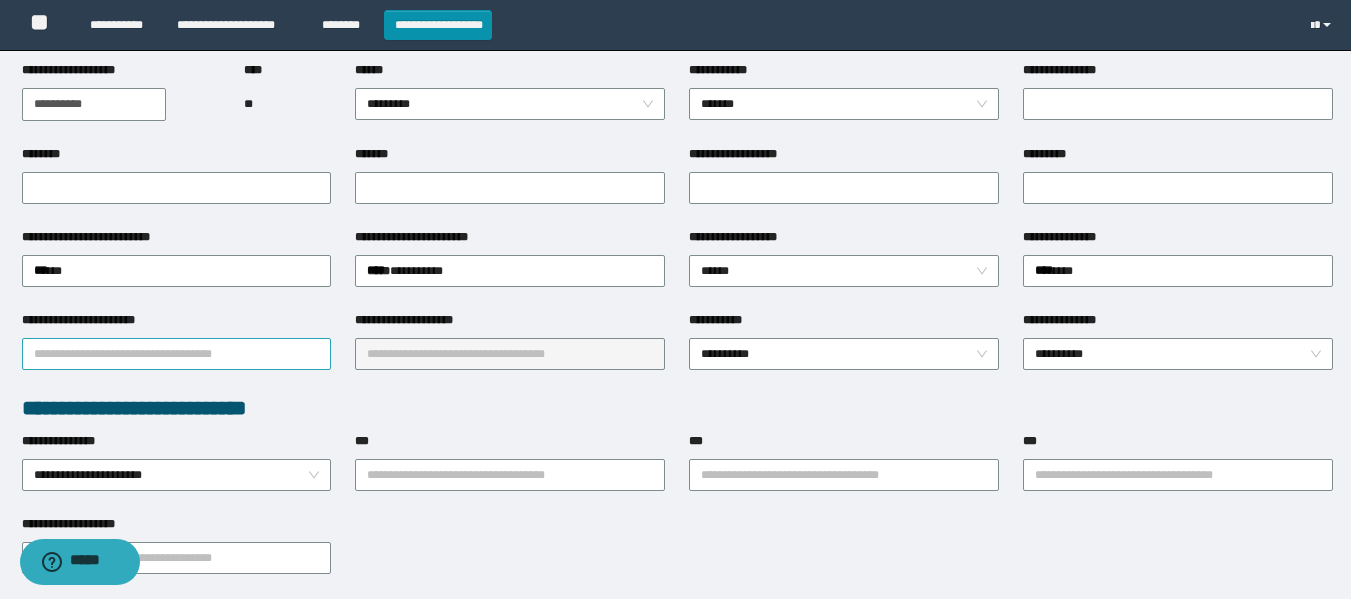 click on "**********" at bounding box center [177, 354] 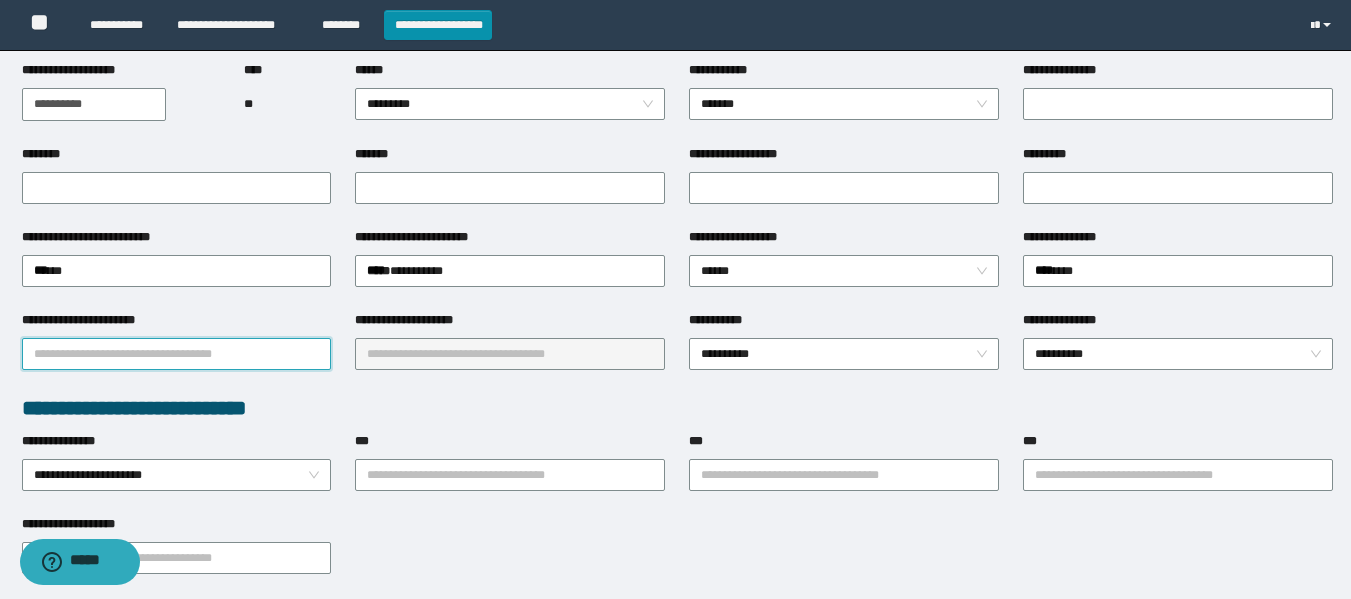 type on "*" 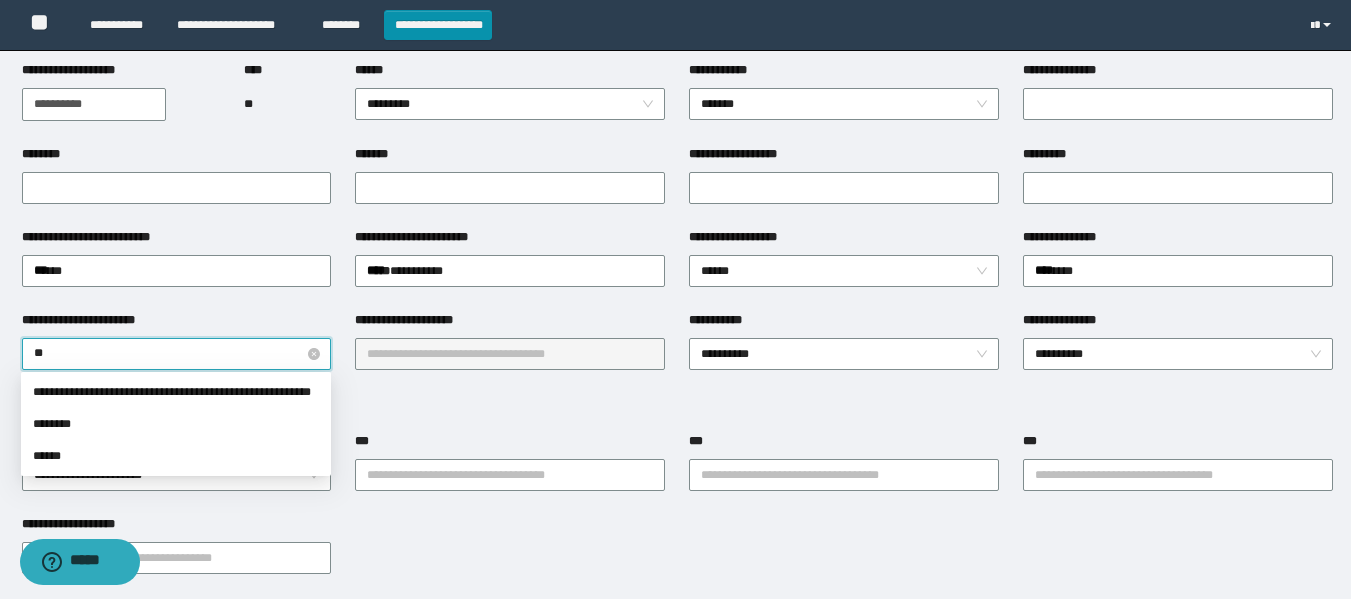 type on "***" 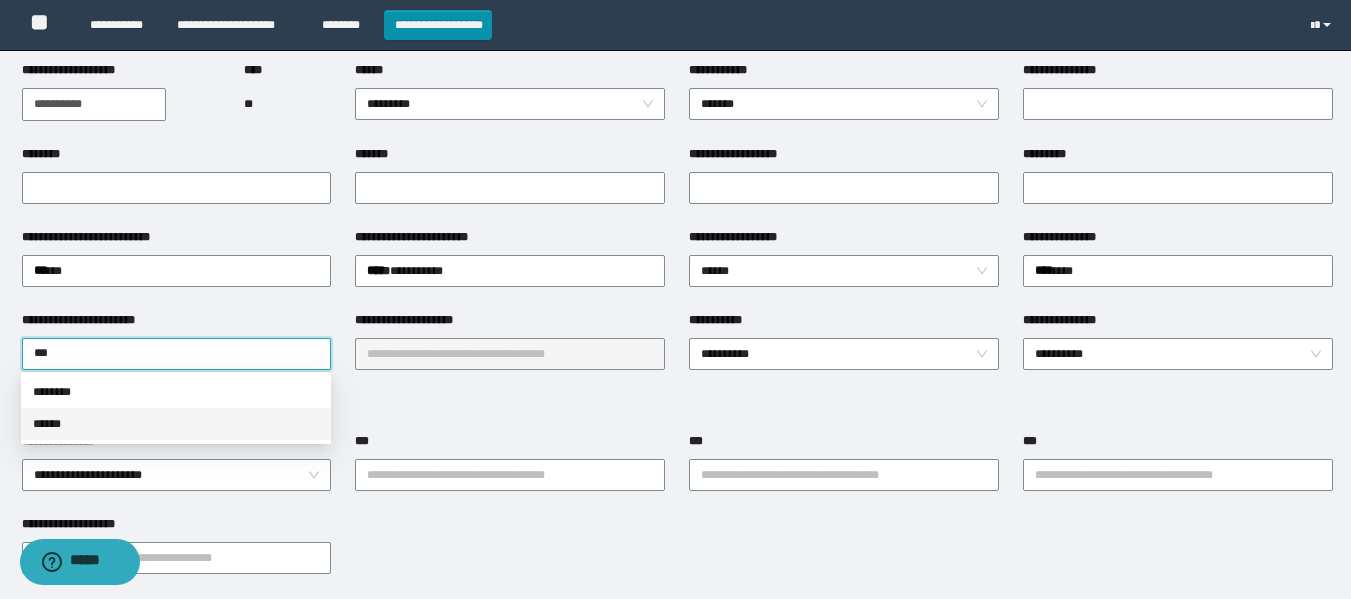click on "******" at bounding box center [176, 424] 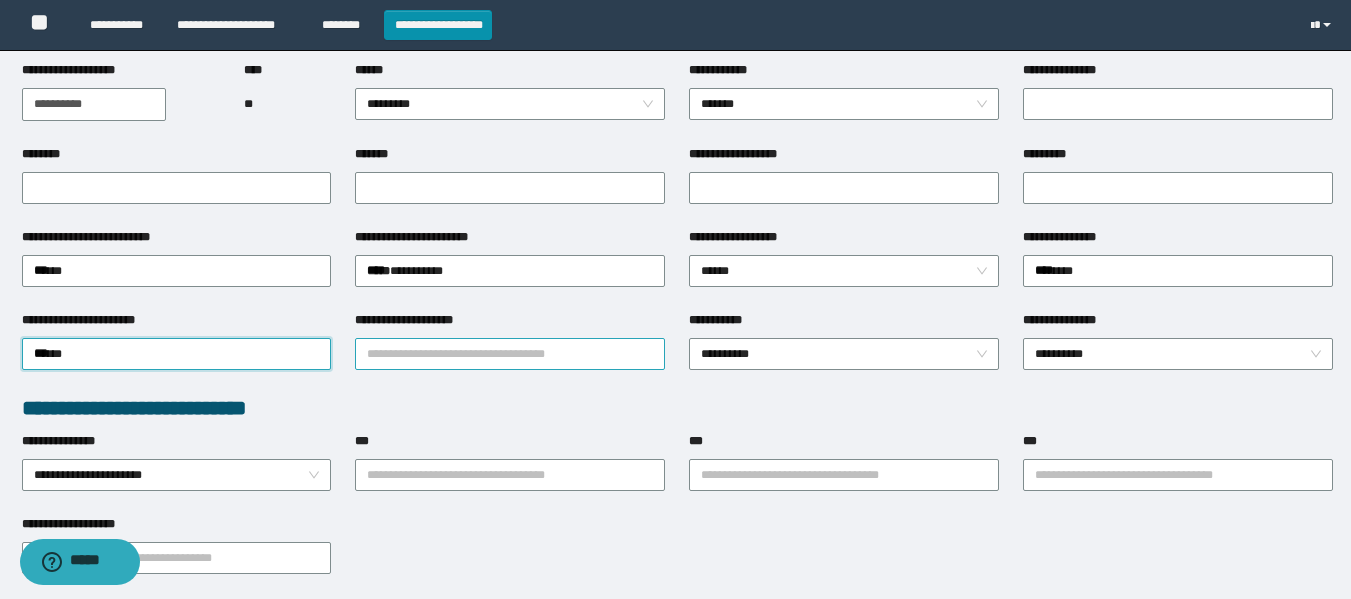 click on "**********" at bounding box center [510, 354] 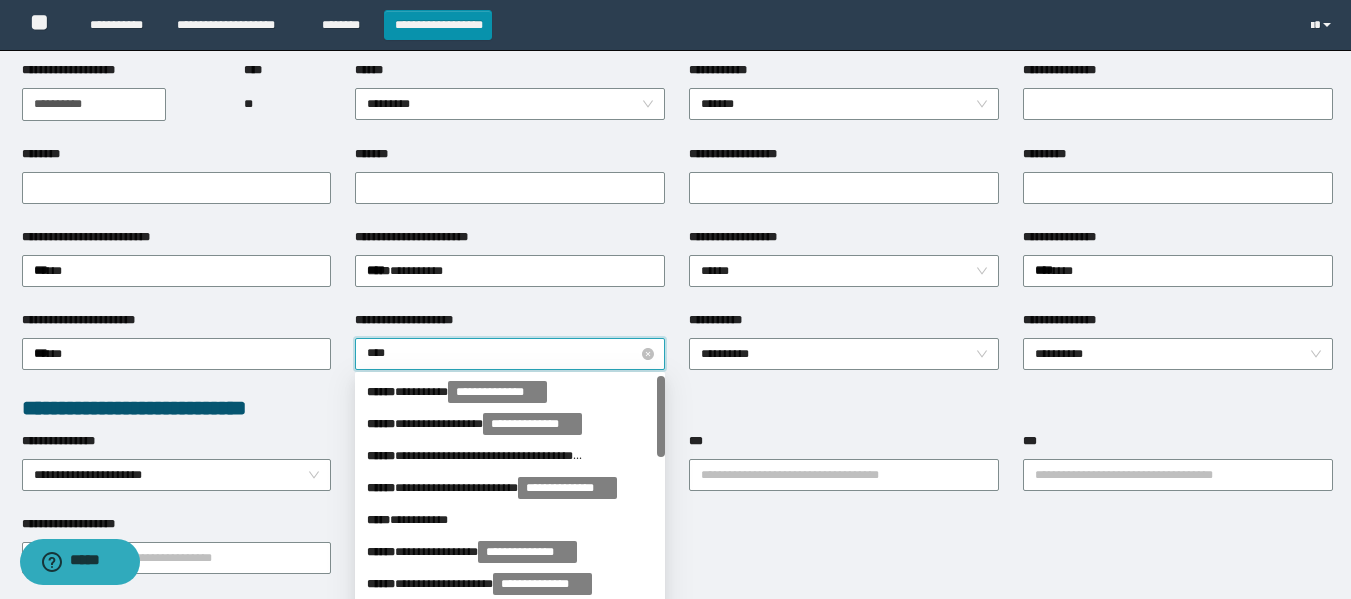 type on "*****" 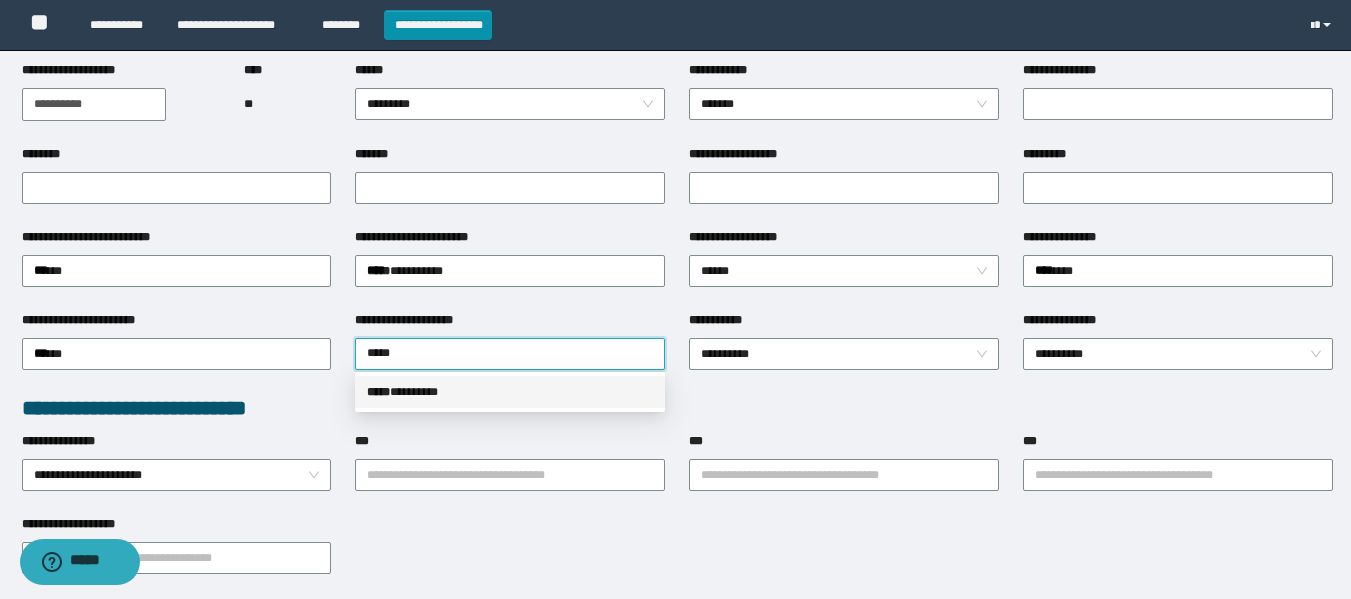 click on "***** * *******" at bounding box center [510, 392] 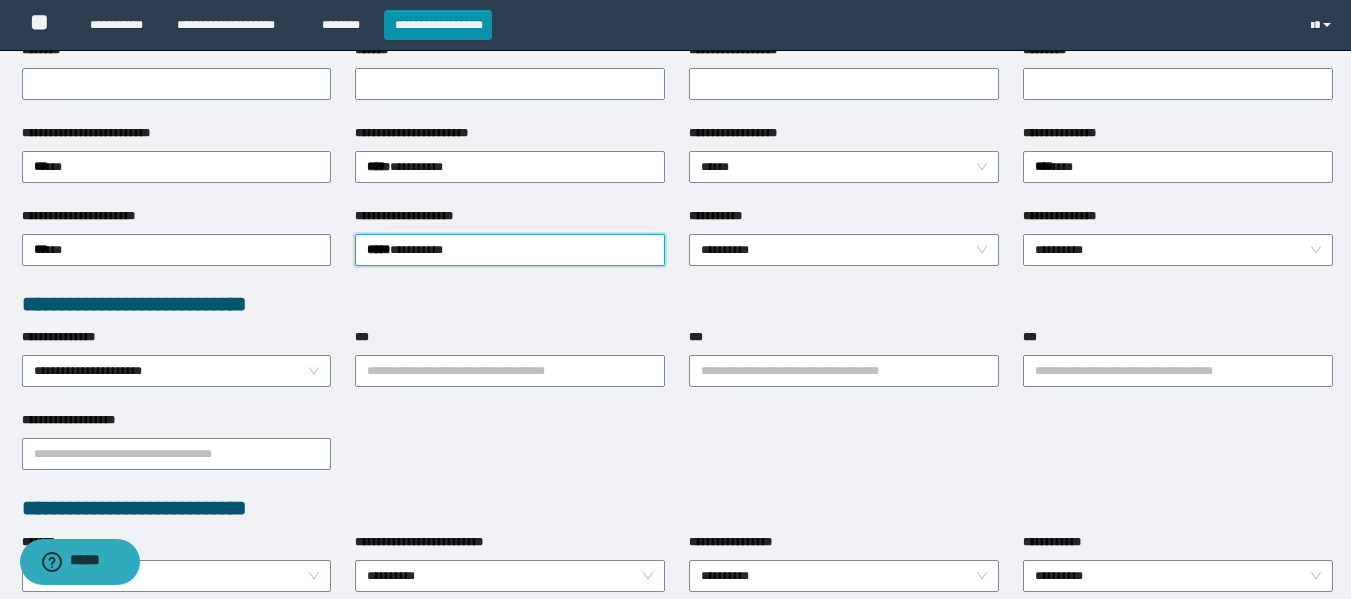 scroll, scrollTop: 567, scrollLeft: 0, axis: vertical 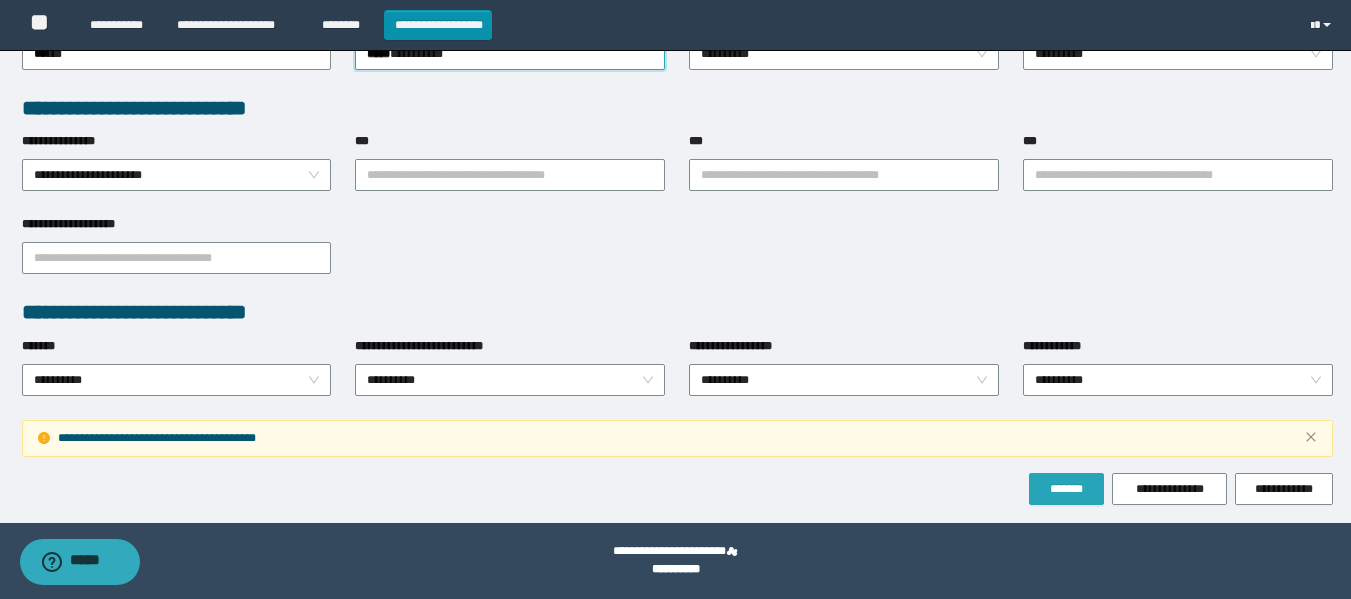 click on "*******" at bounding box center [1066, 489] 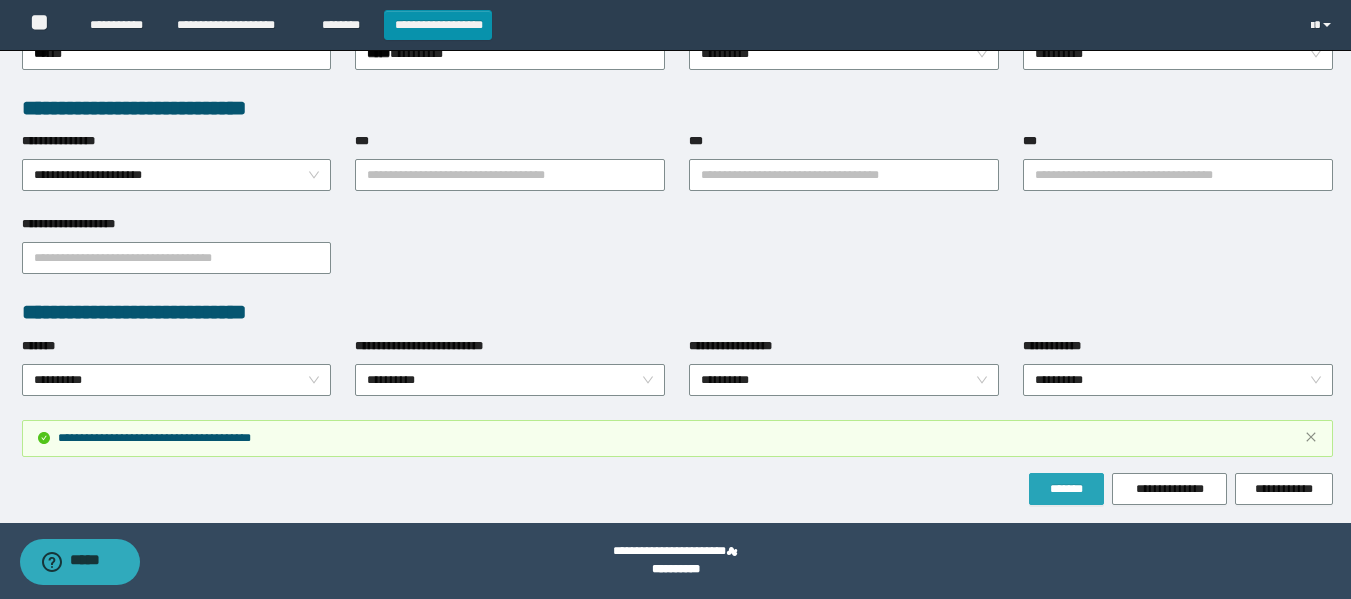 click on "*******" at bounding box center [1066, 489] 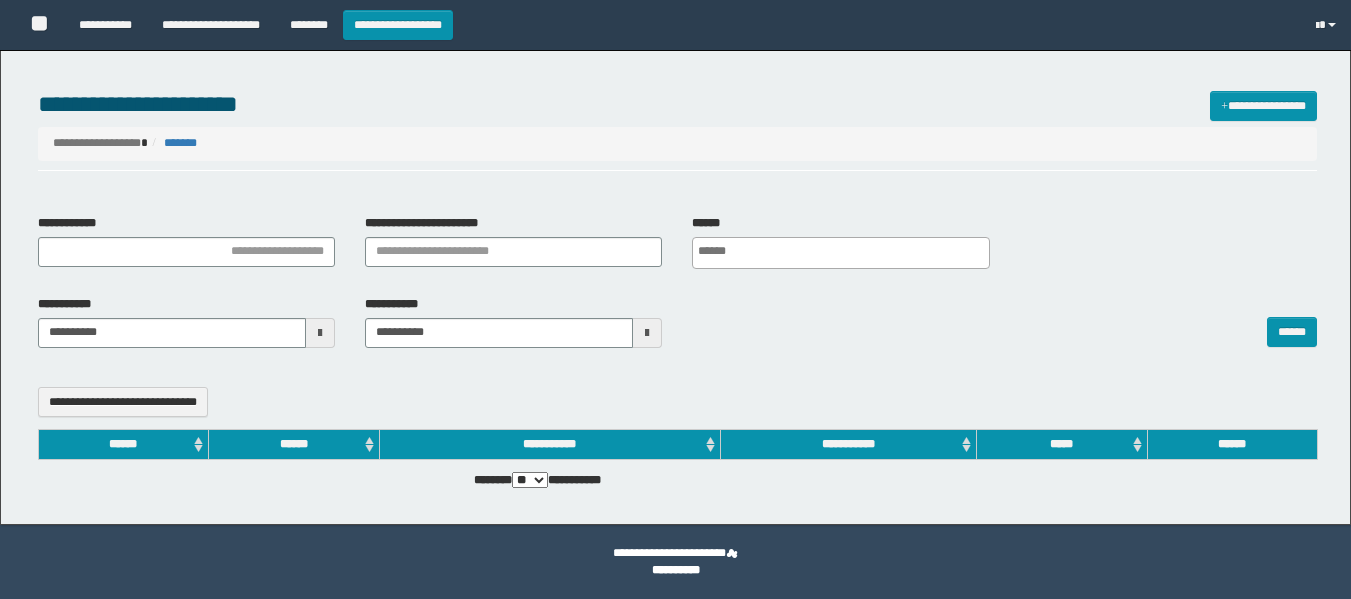 select 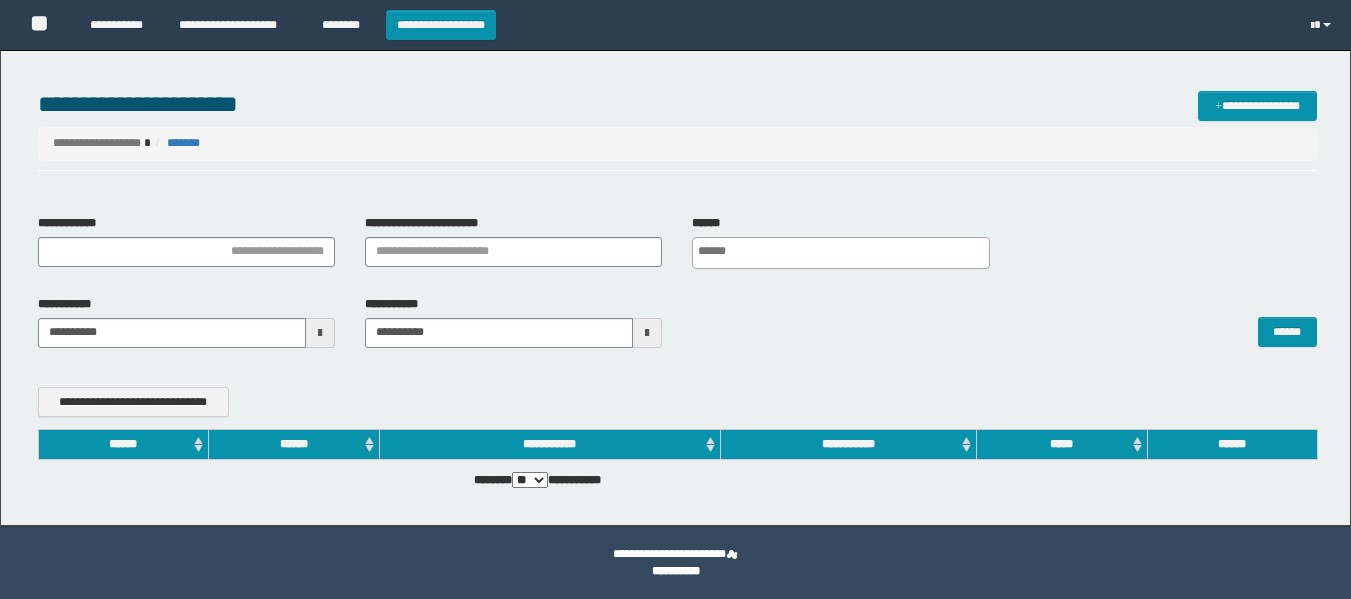 scroll, scrollTop: 0, scrollLeft: 0, axis: both 